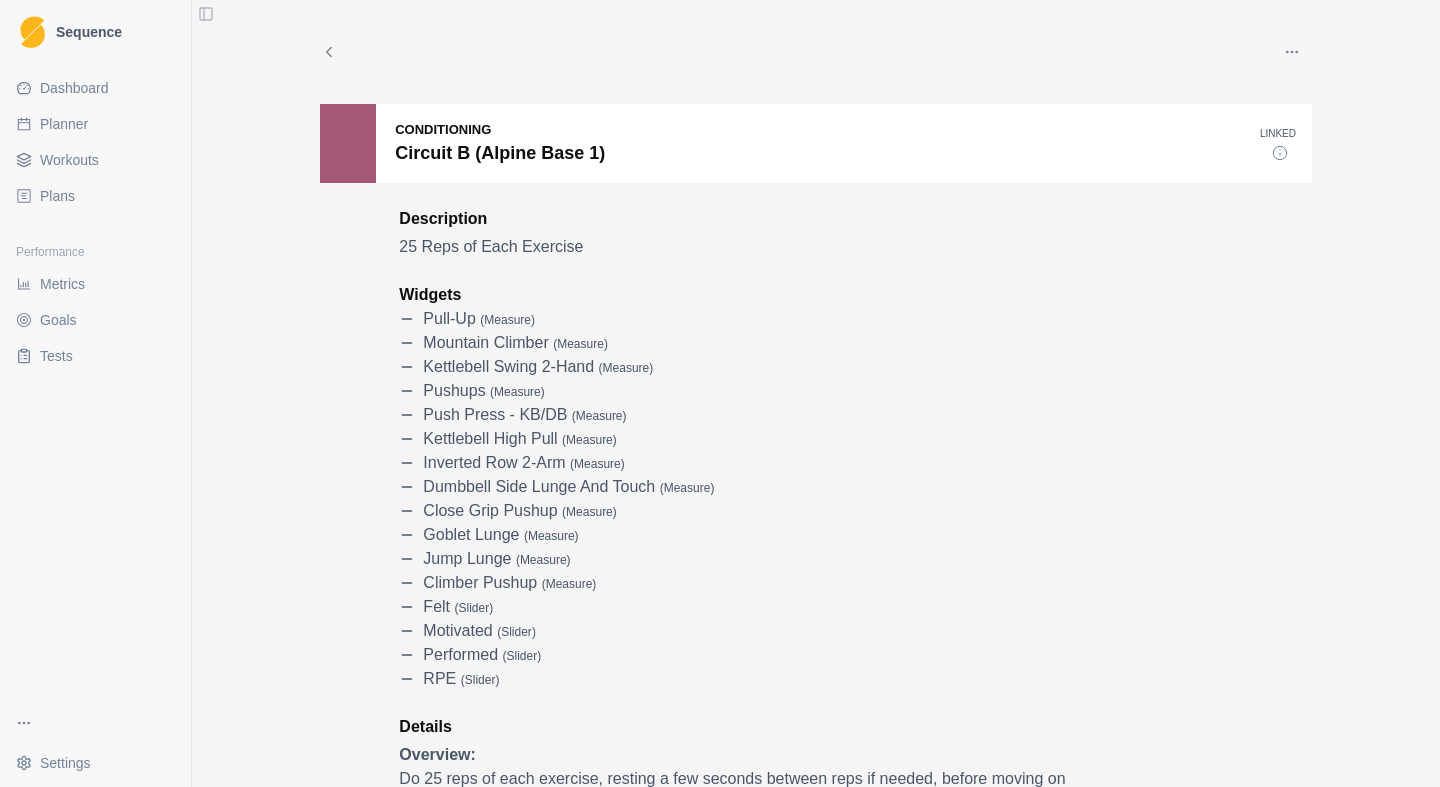 scroll, scrollTop: 0, scrollLeft: 0, axis: both 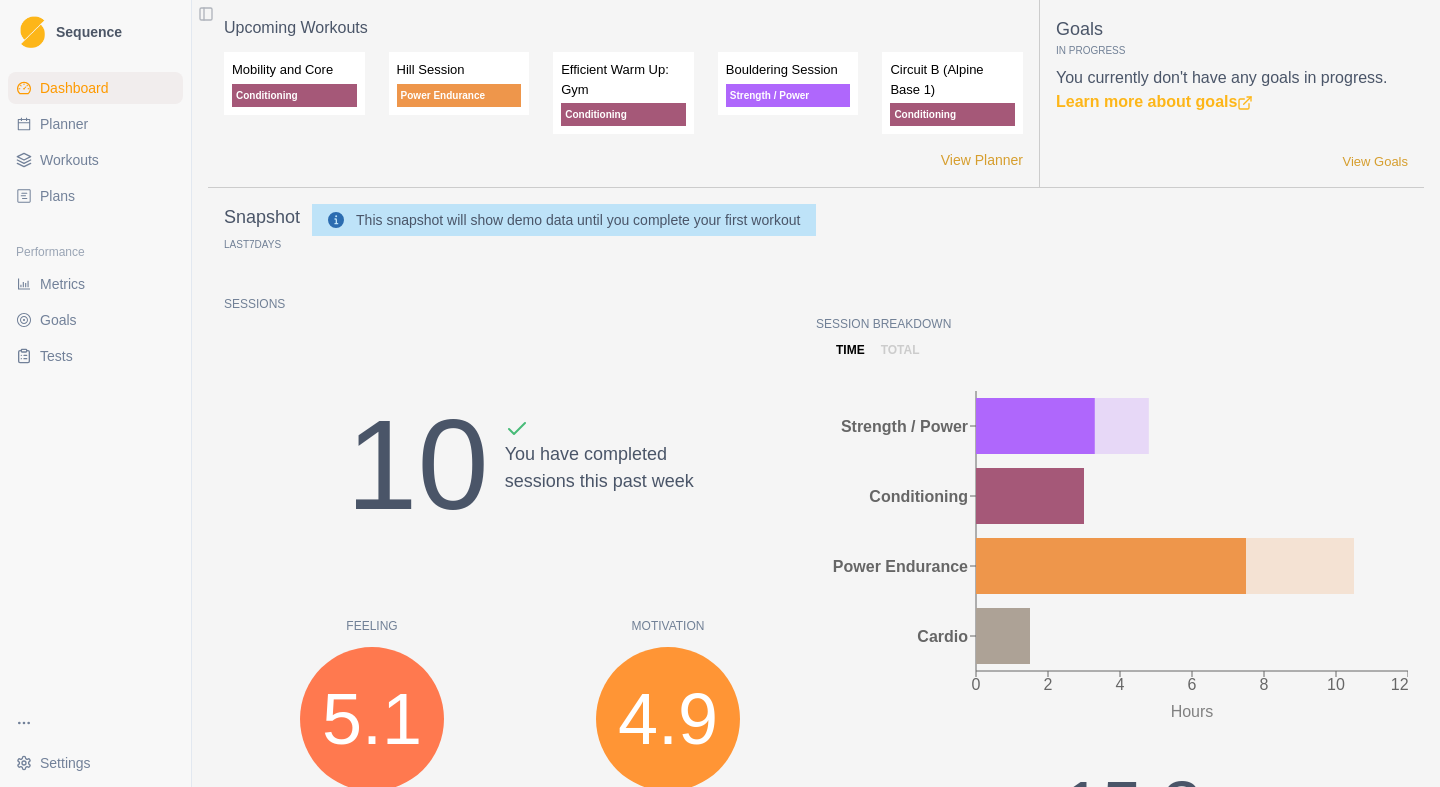click on "Workouts" at bounding box center (69, 160) 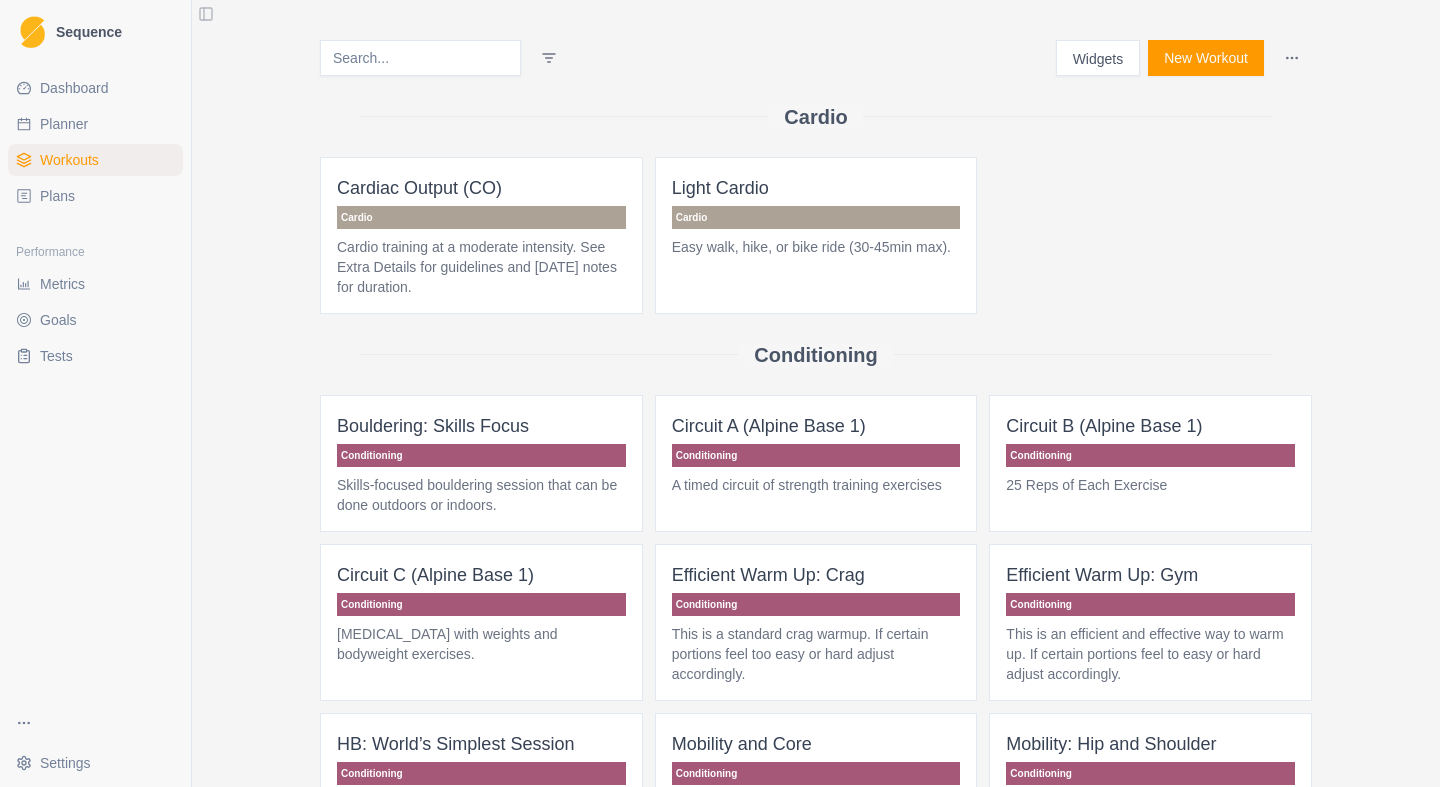 click on "Plans" at bounding box center [57, 196] 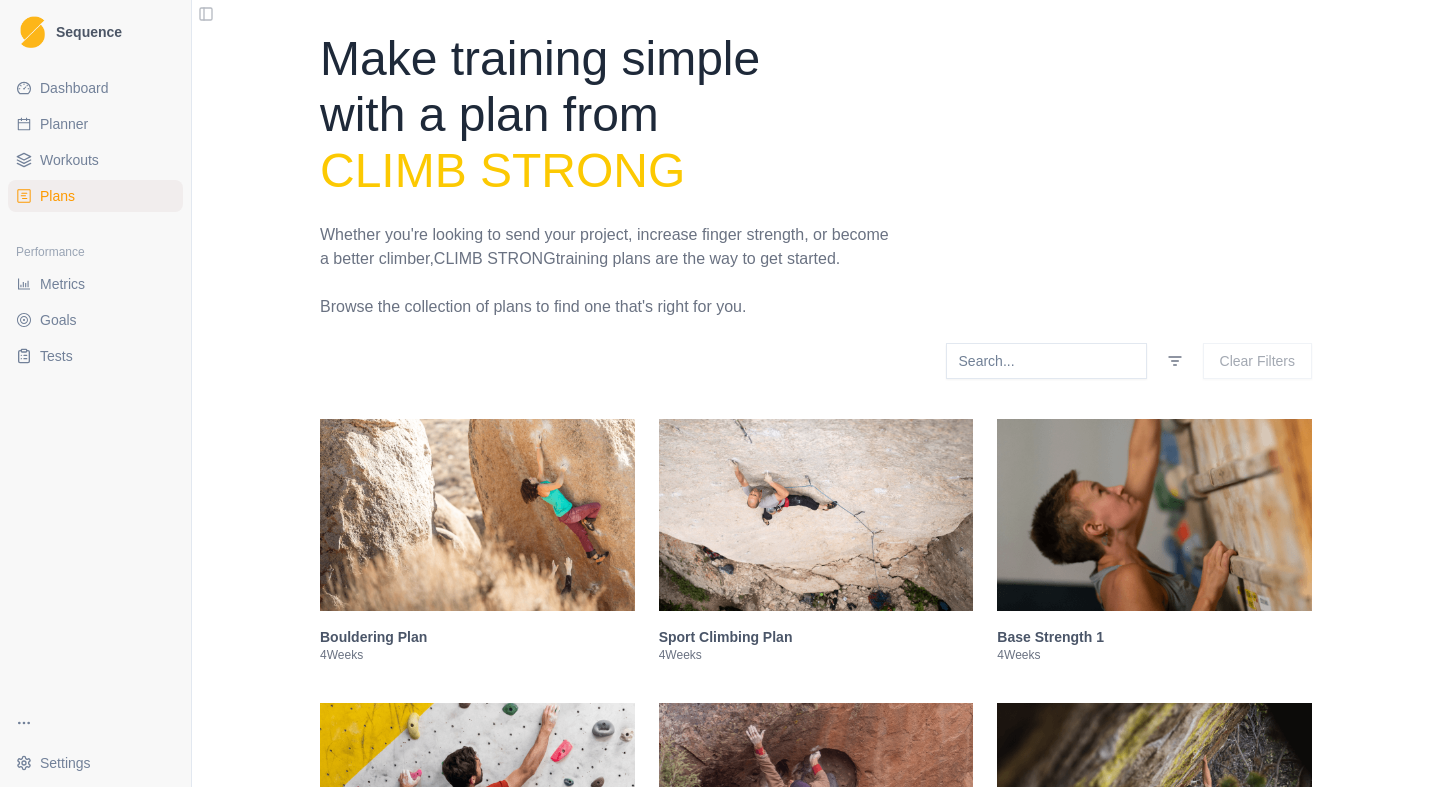 scroll, scrollTop: 13, scrollLeft: 0, axis: vertical 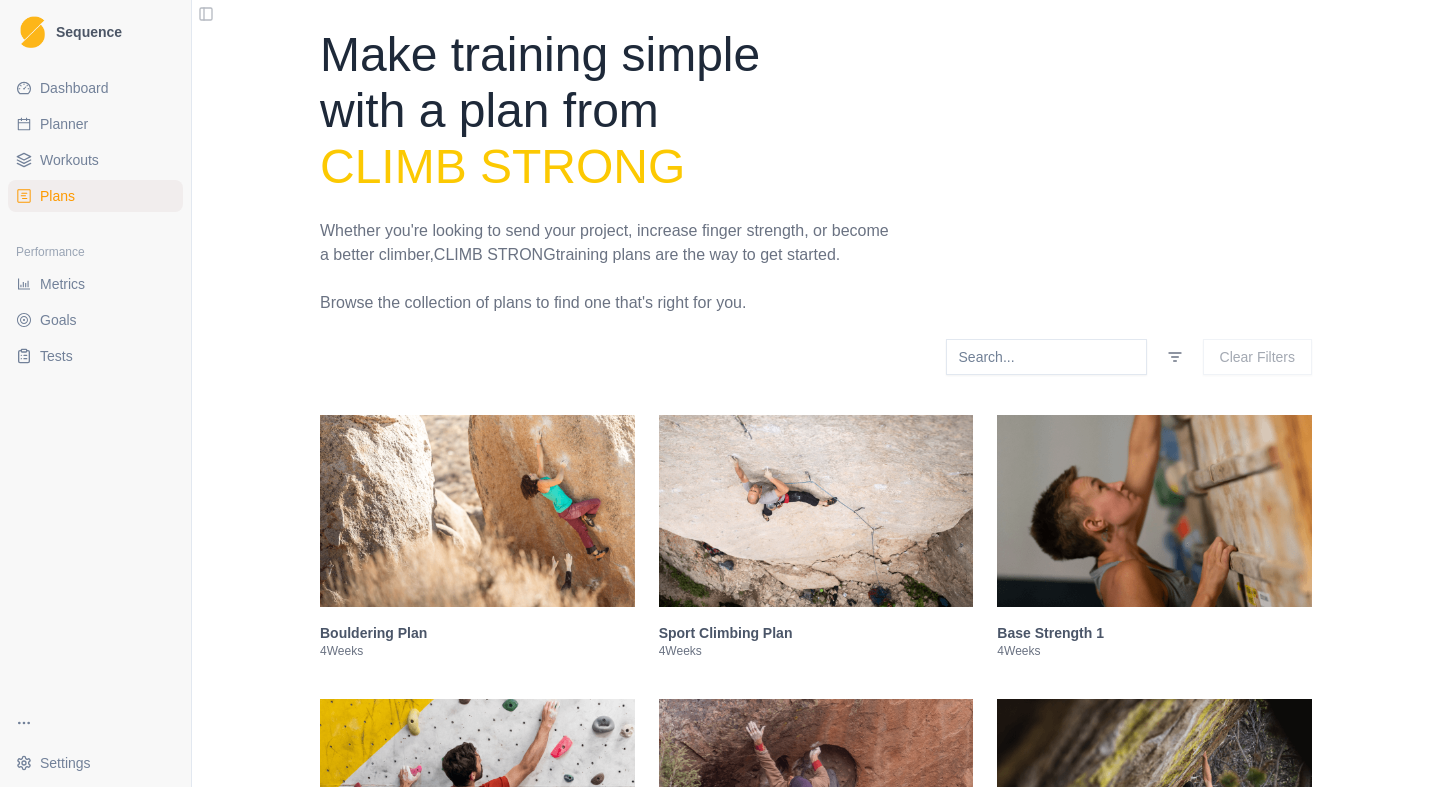 click on "Metrics" at bounding box center [62, 284] 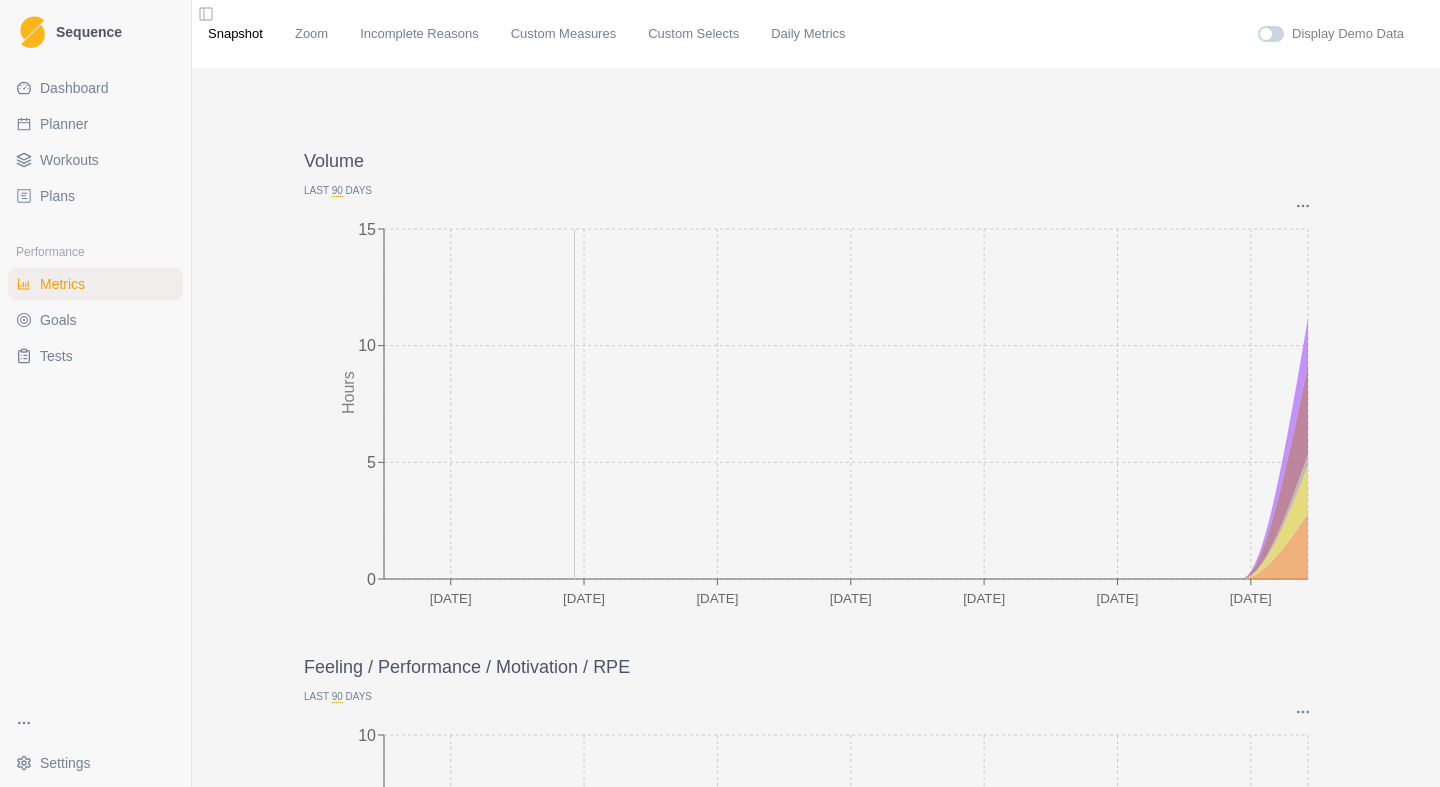 click 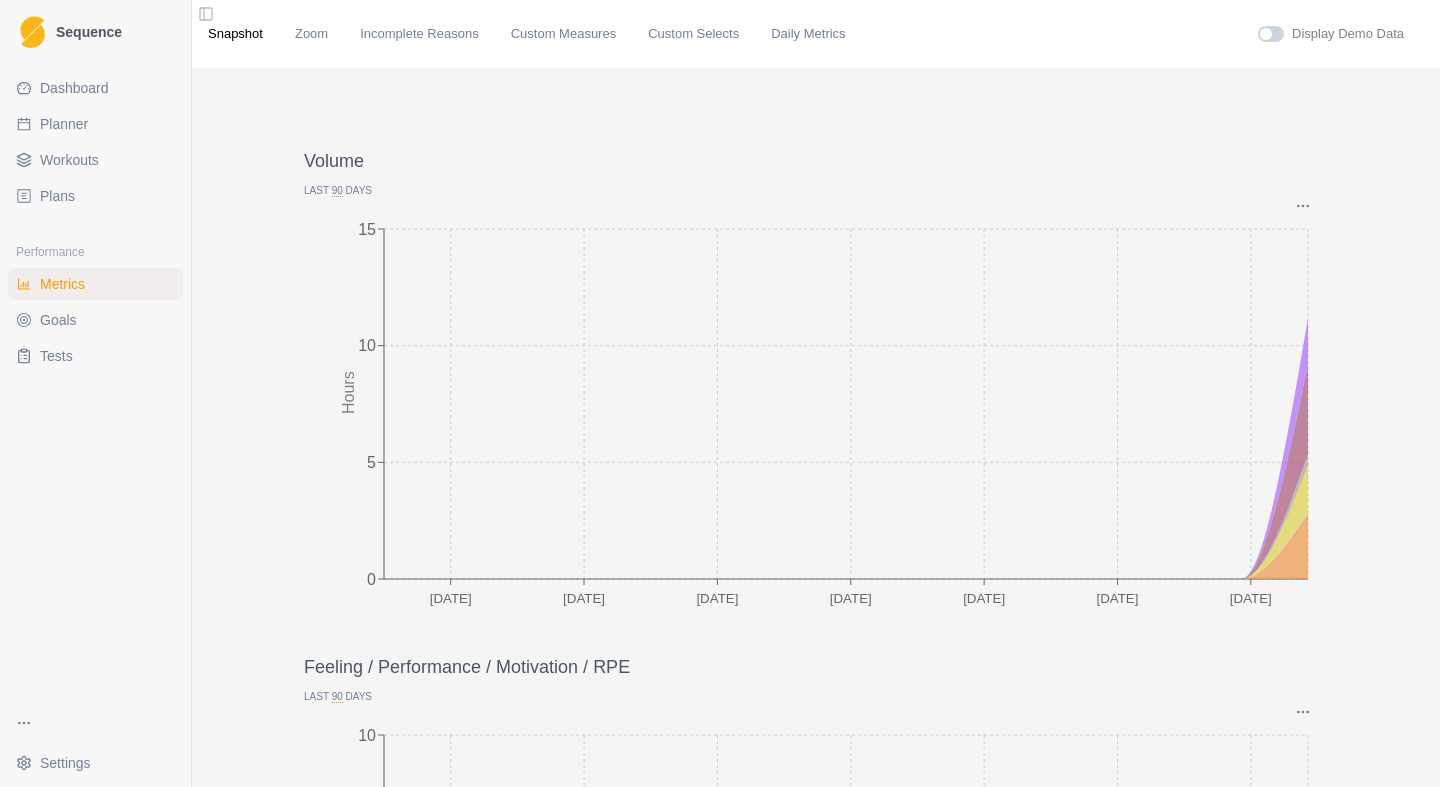 click on "Goals" at bounding box center [58, 320] 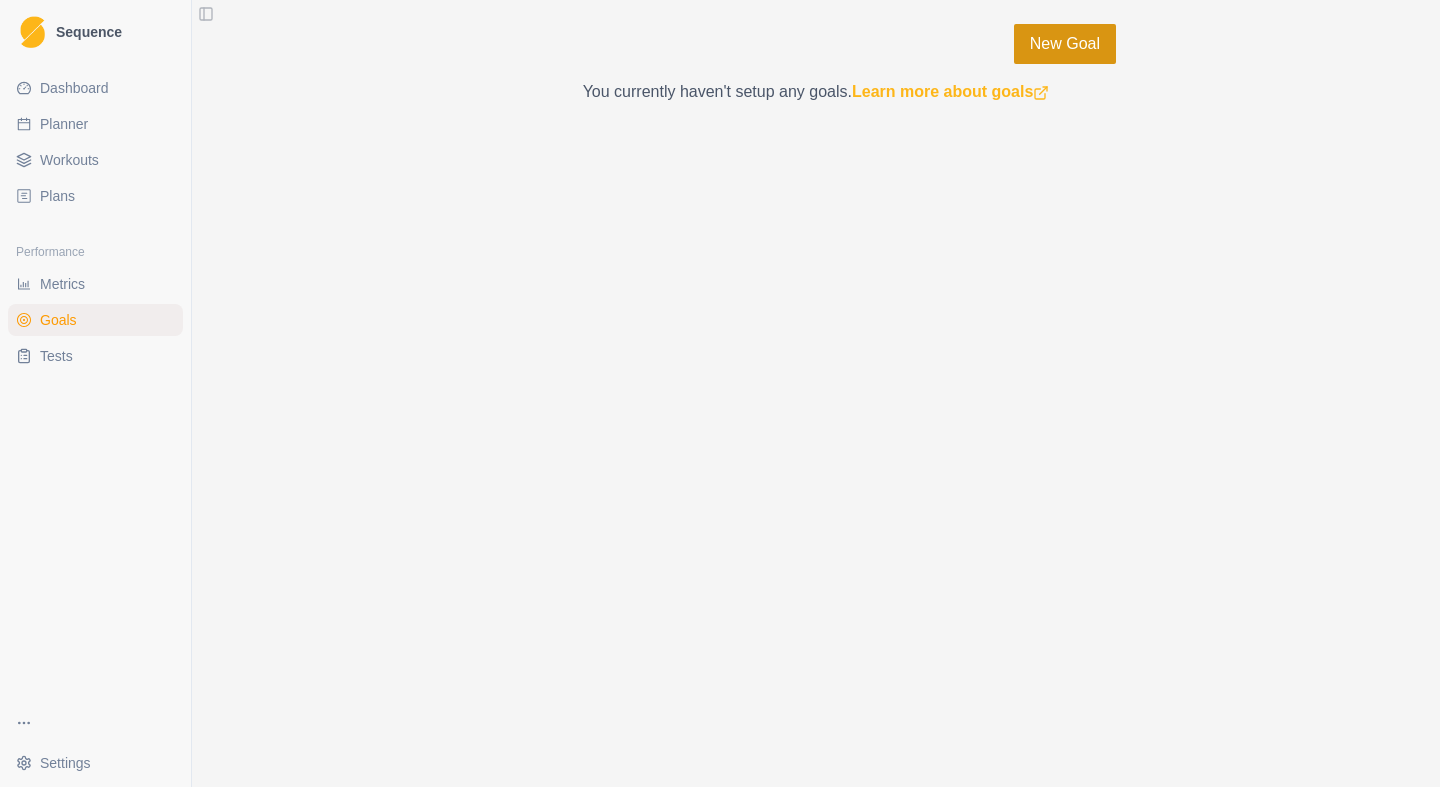 click on "New Goal" at bounding box center (1065, 44) 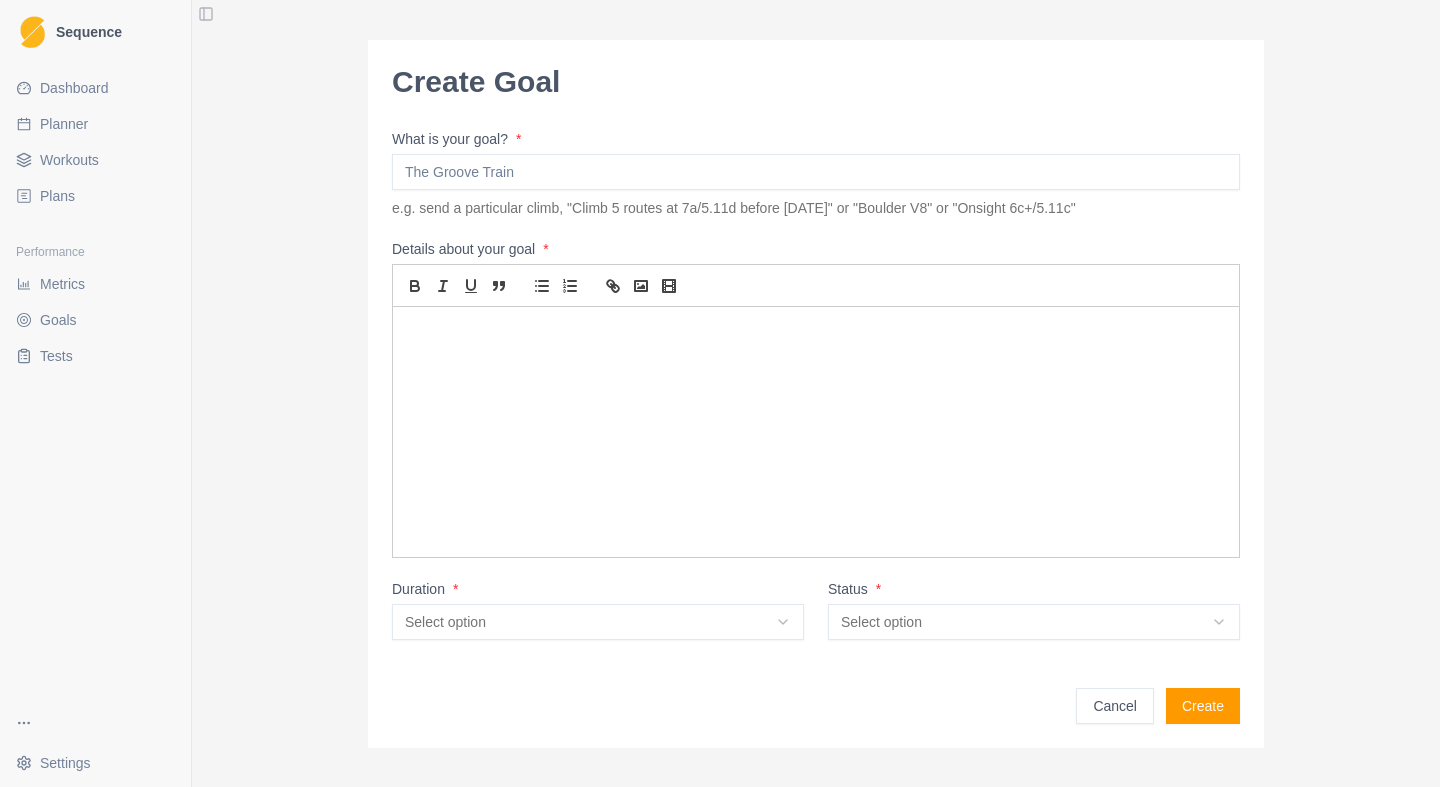 click at bounding box center [816, 432] 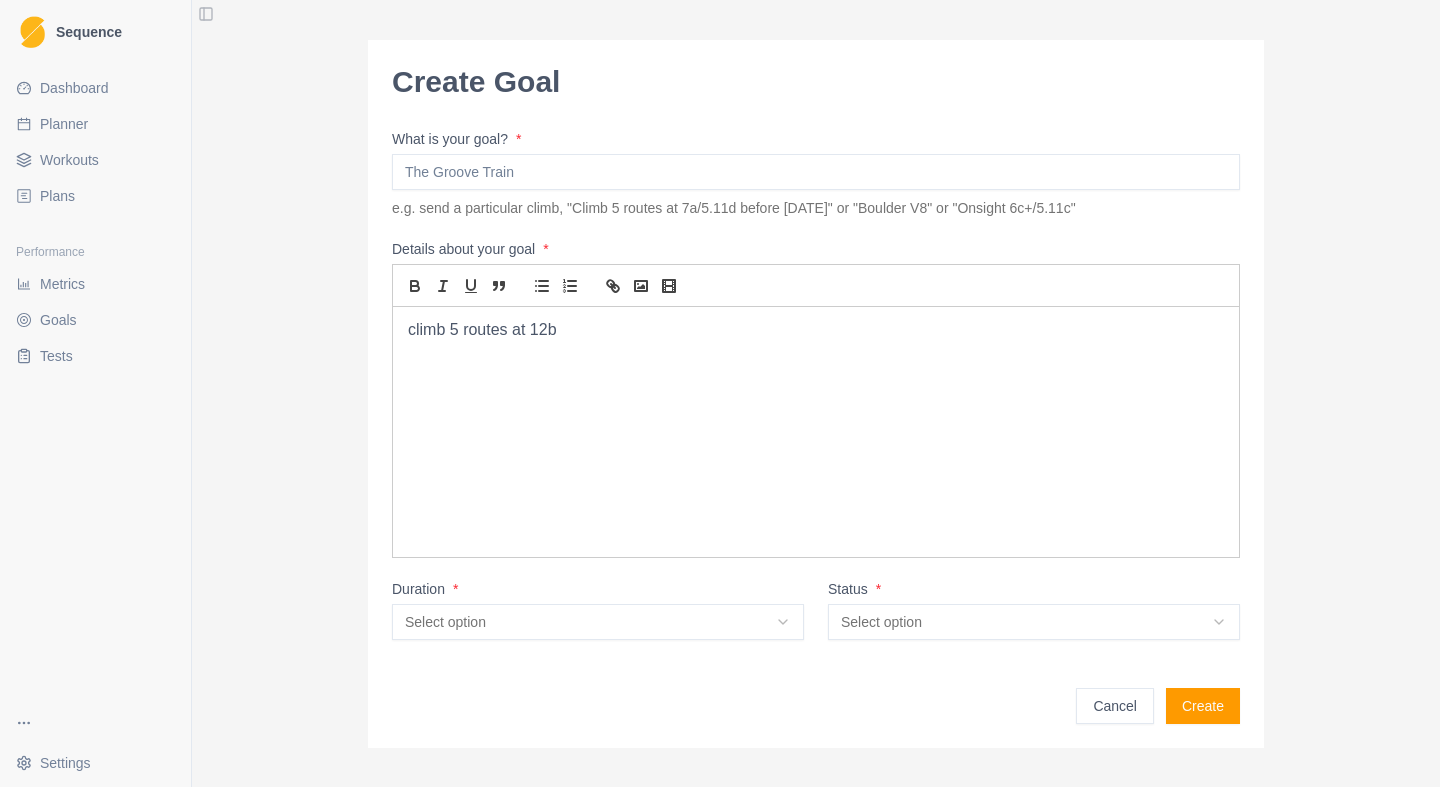 click on "Sequence Dashboard Planner Workouts Plans Performance Metrics Goals Tests Settings Toggle Sidebar Create Goal What is your goal?  * e.g. send a particular climb, "Climb 5 routes at 7a/5.11d before [DATE]" or "Boulder V8" or "Onsight 6c+/5.11c" Details about your goal  * climb 5 routes at 12b  Duration  * Select option N/A Short term Medium term Long term Project Status  * Select option In progress Idea Complete Cancelled On hold Cancel Create
15" at bounding box center (720, 393) 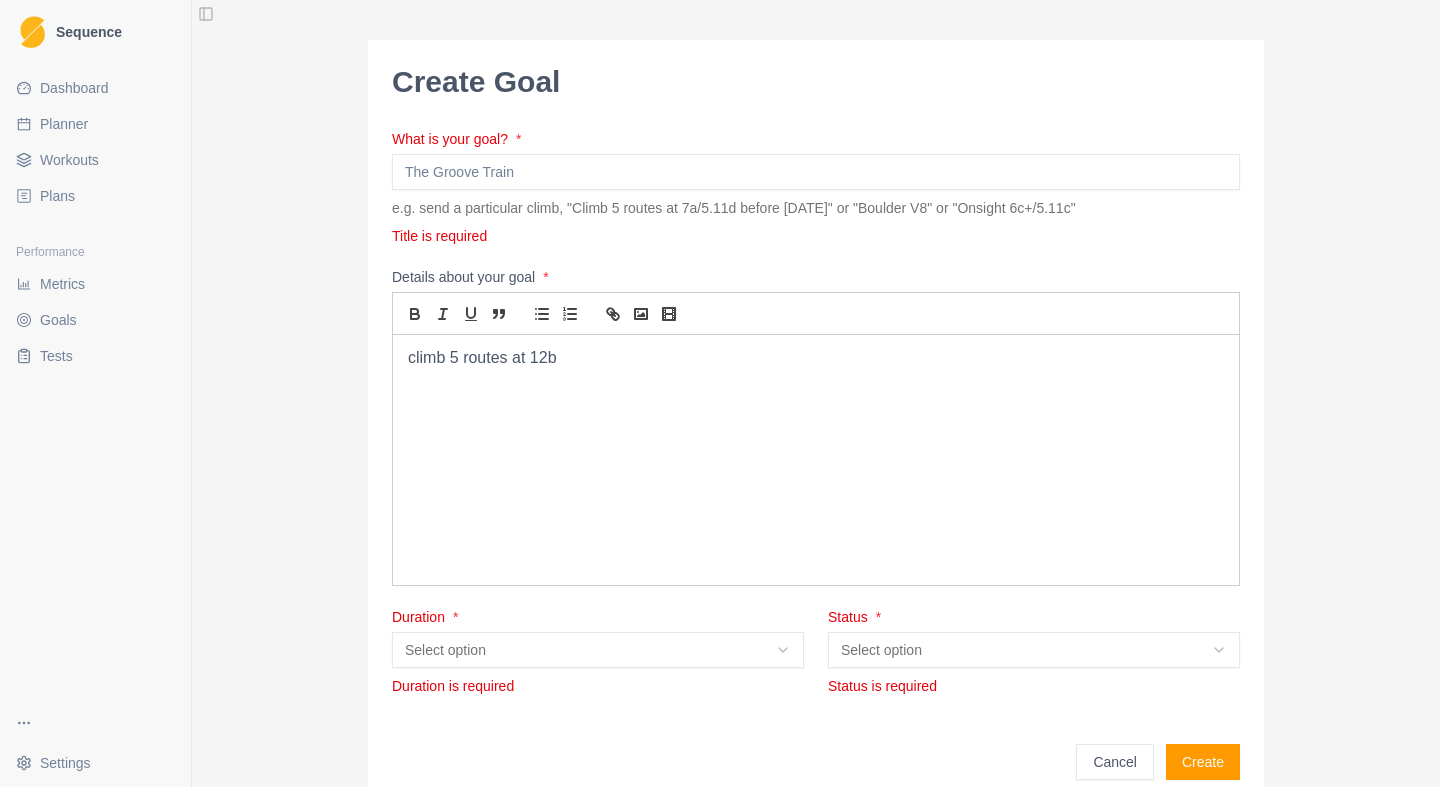 click on "What is your goal?  *" at bounding box center [816, 172] 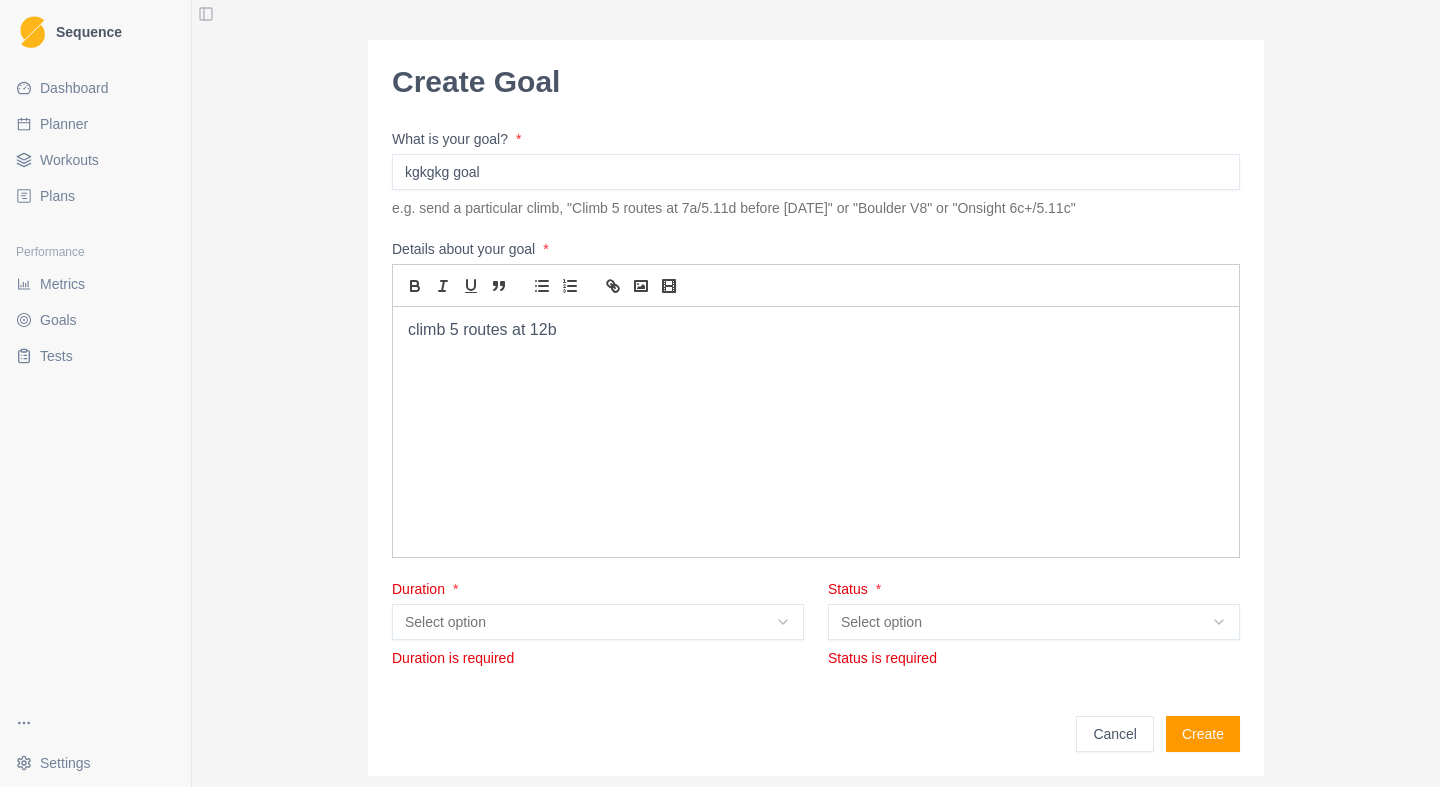 type on "kgkgkg goal" 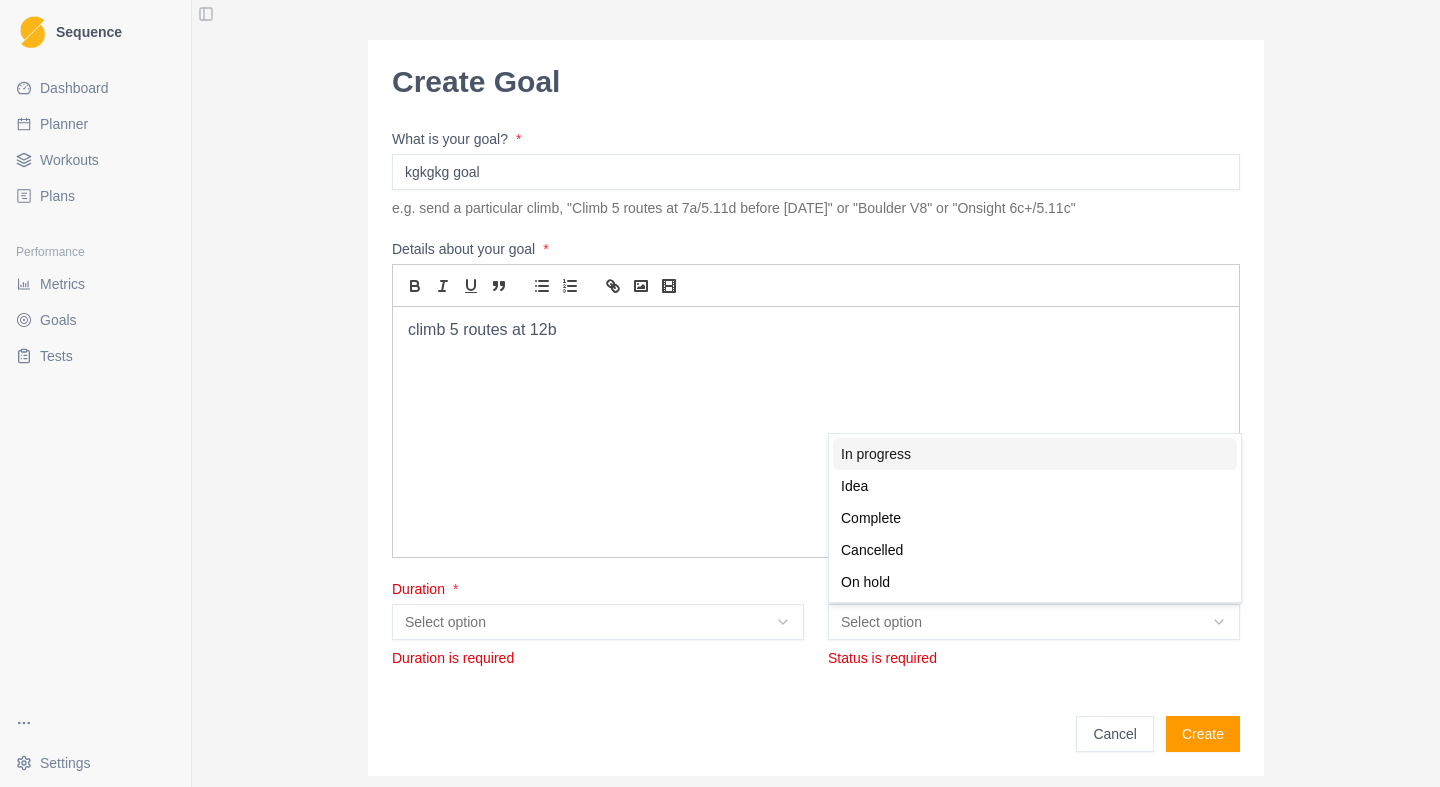select on "in_progress" 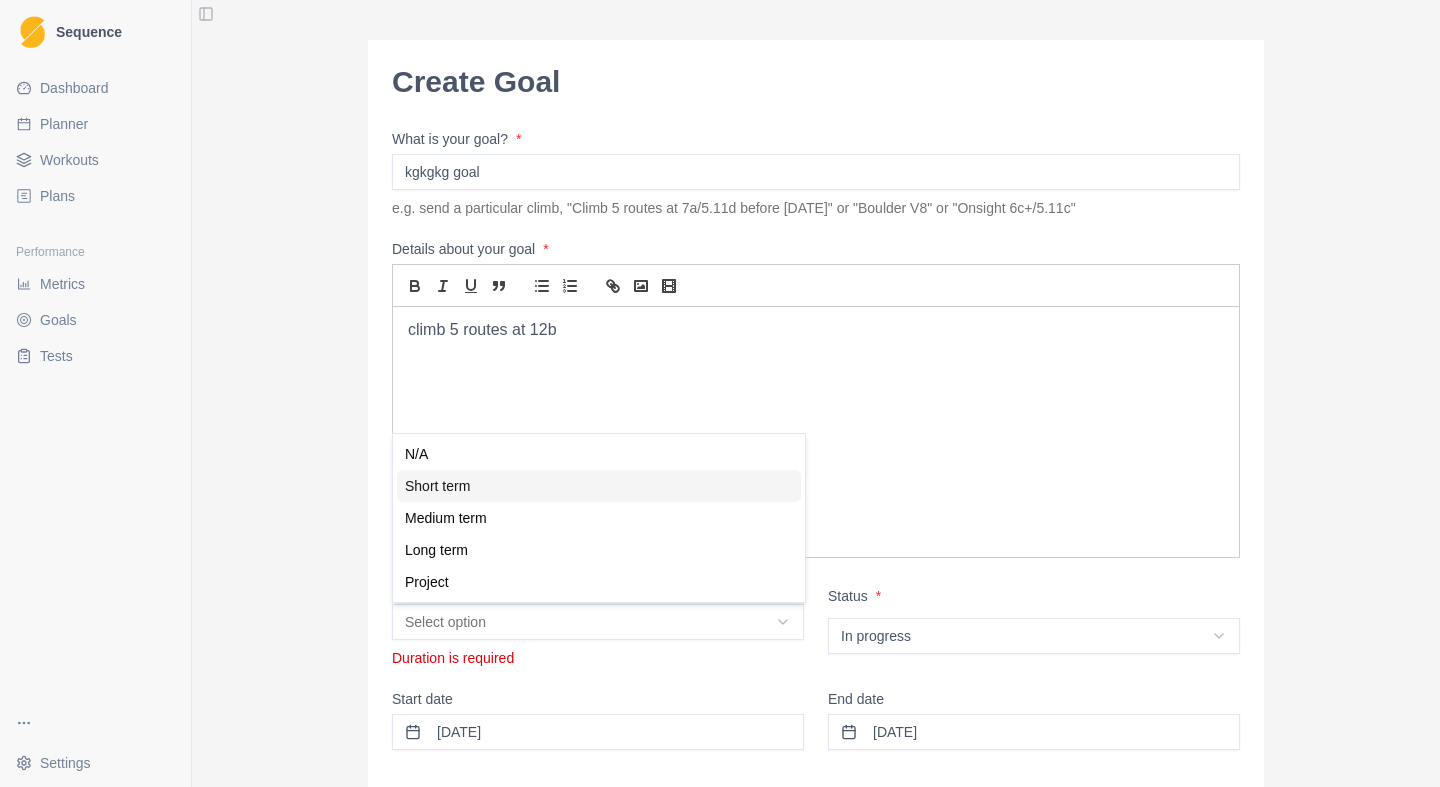 select on "short_term" 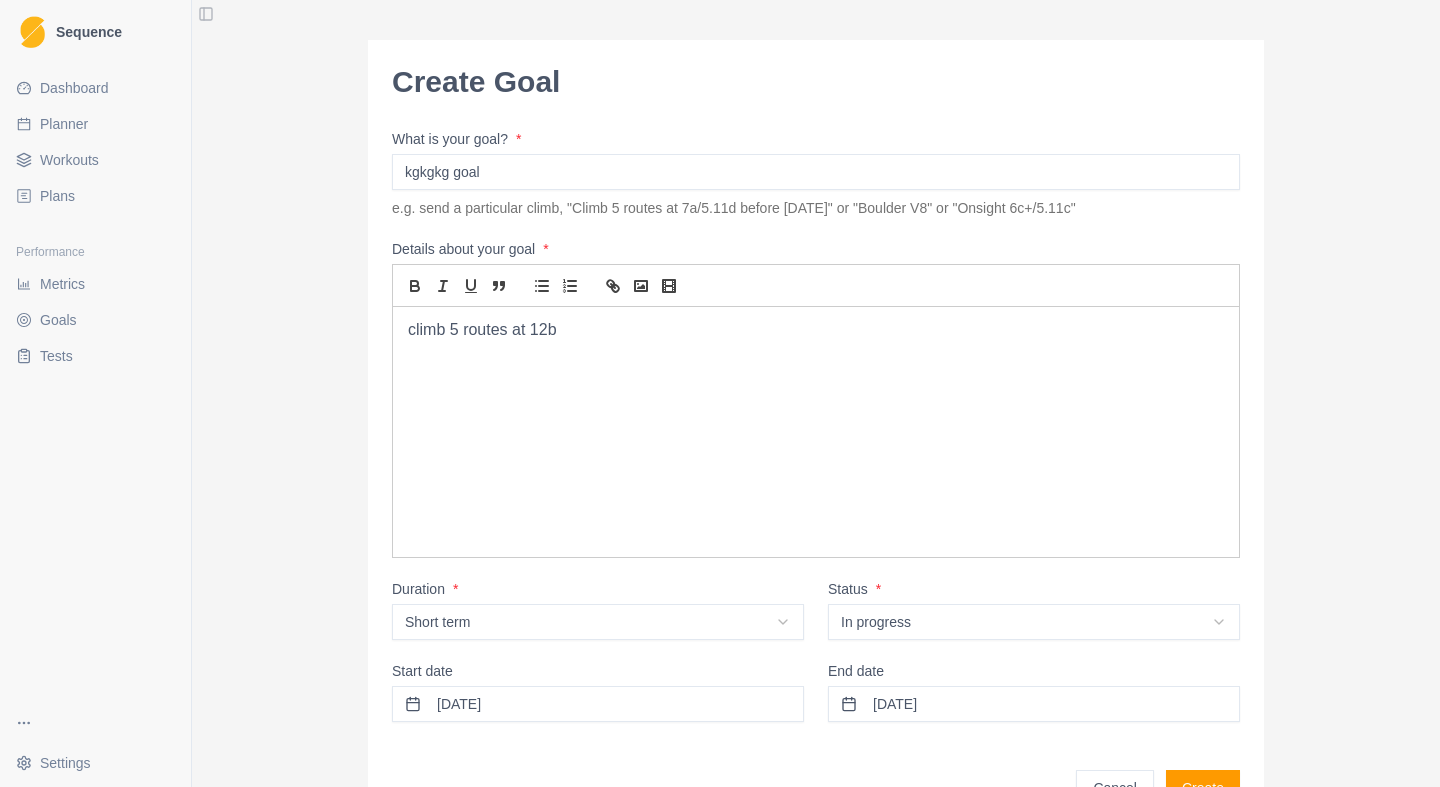 click on "Create" at bounding box center (1203, 788) 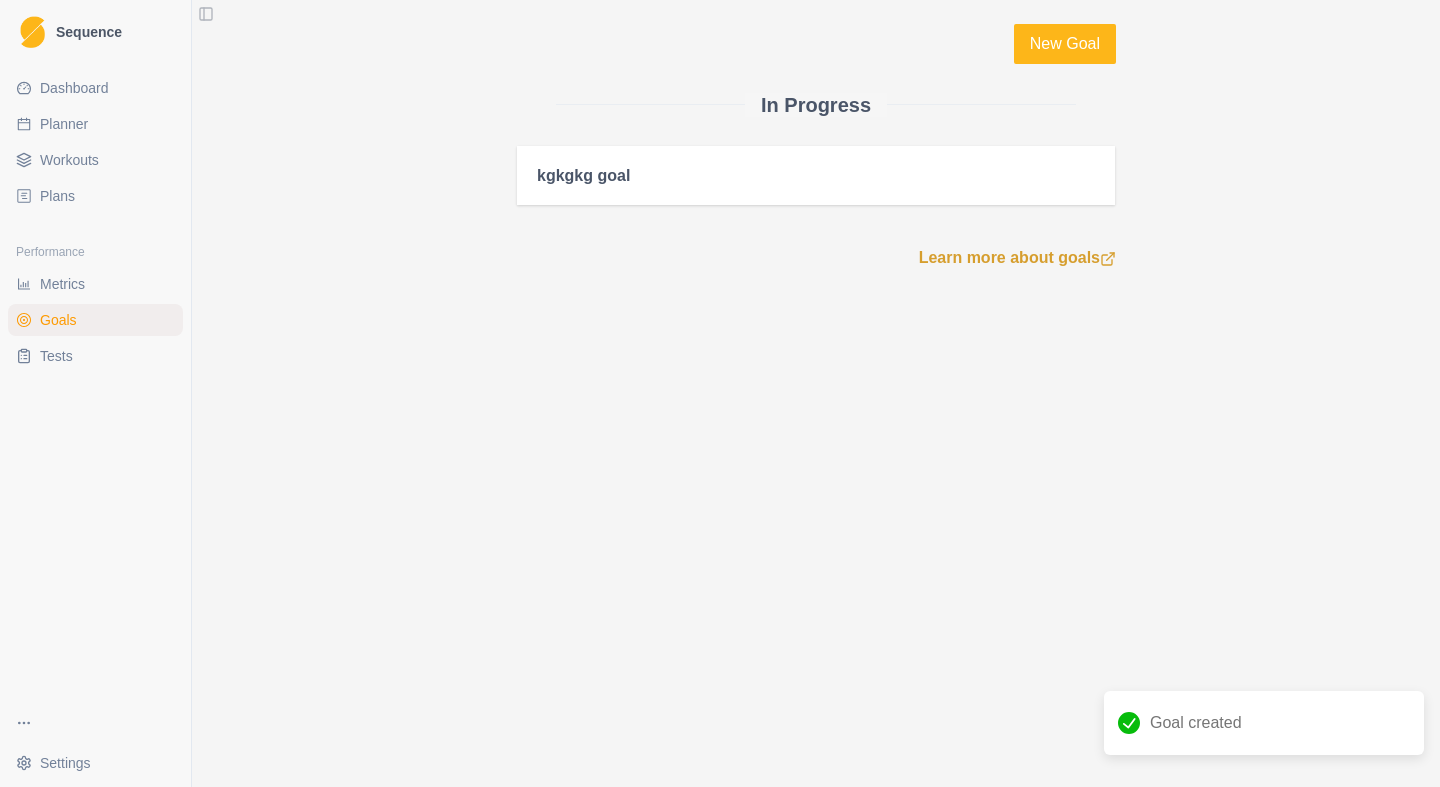 click on "Workouts" at bounding box center [69, 160] 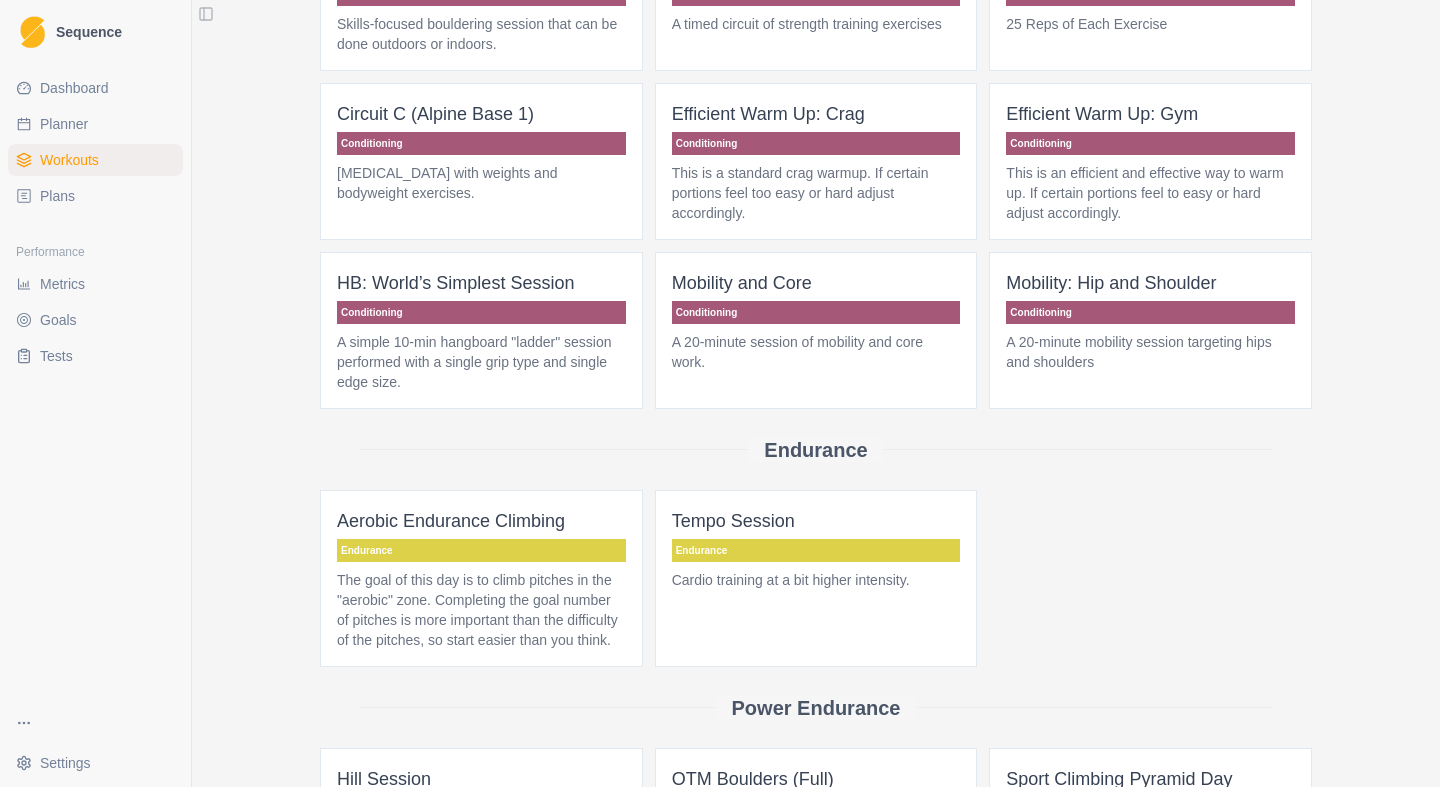 scroll, scrollTop: 460, scrollLeft: 0, axis: vertical 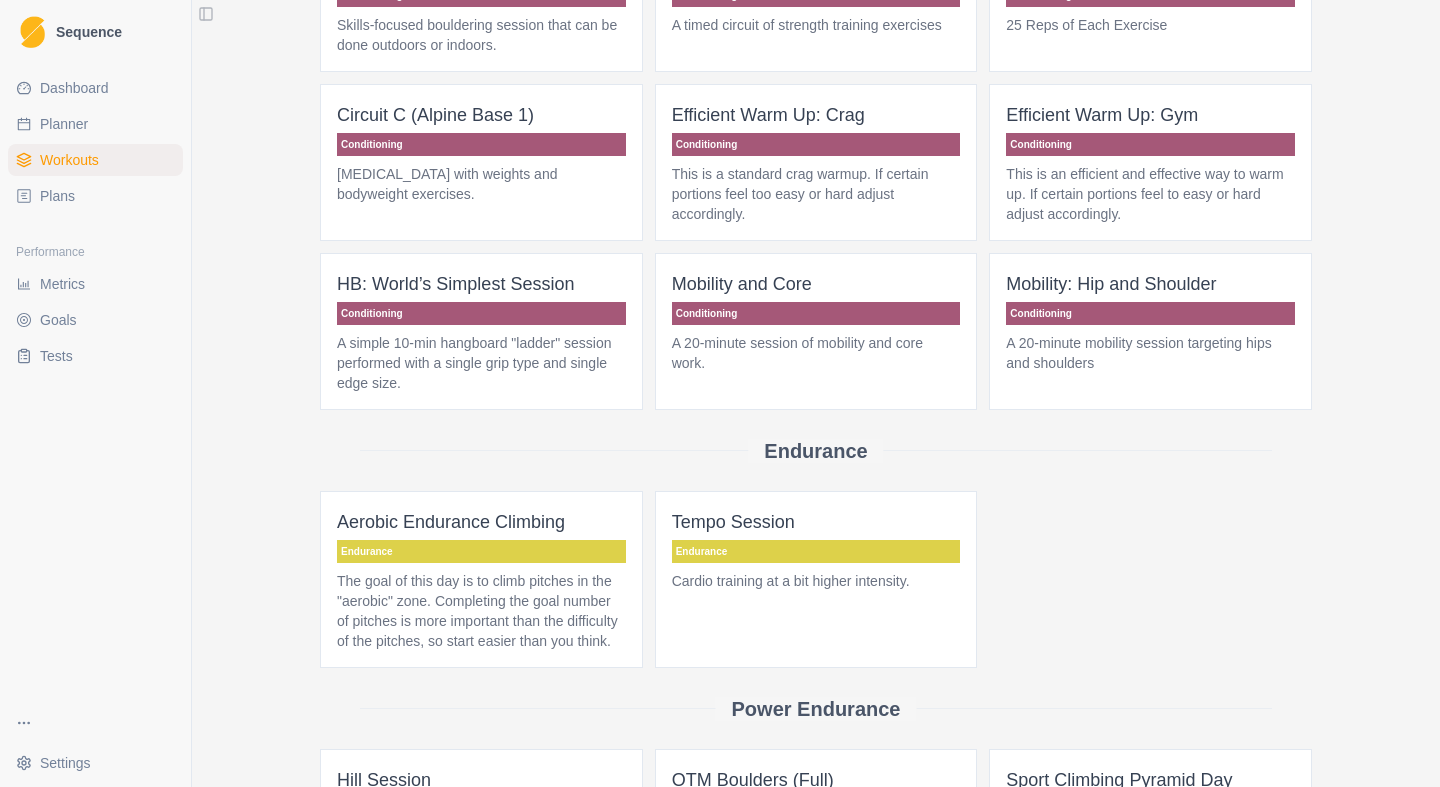 click on "Planner" at bounding box center [64, 124] 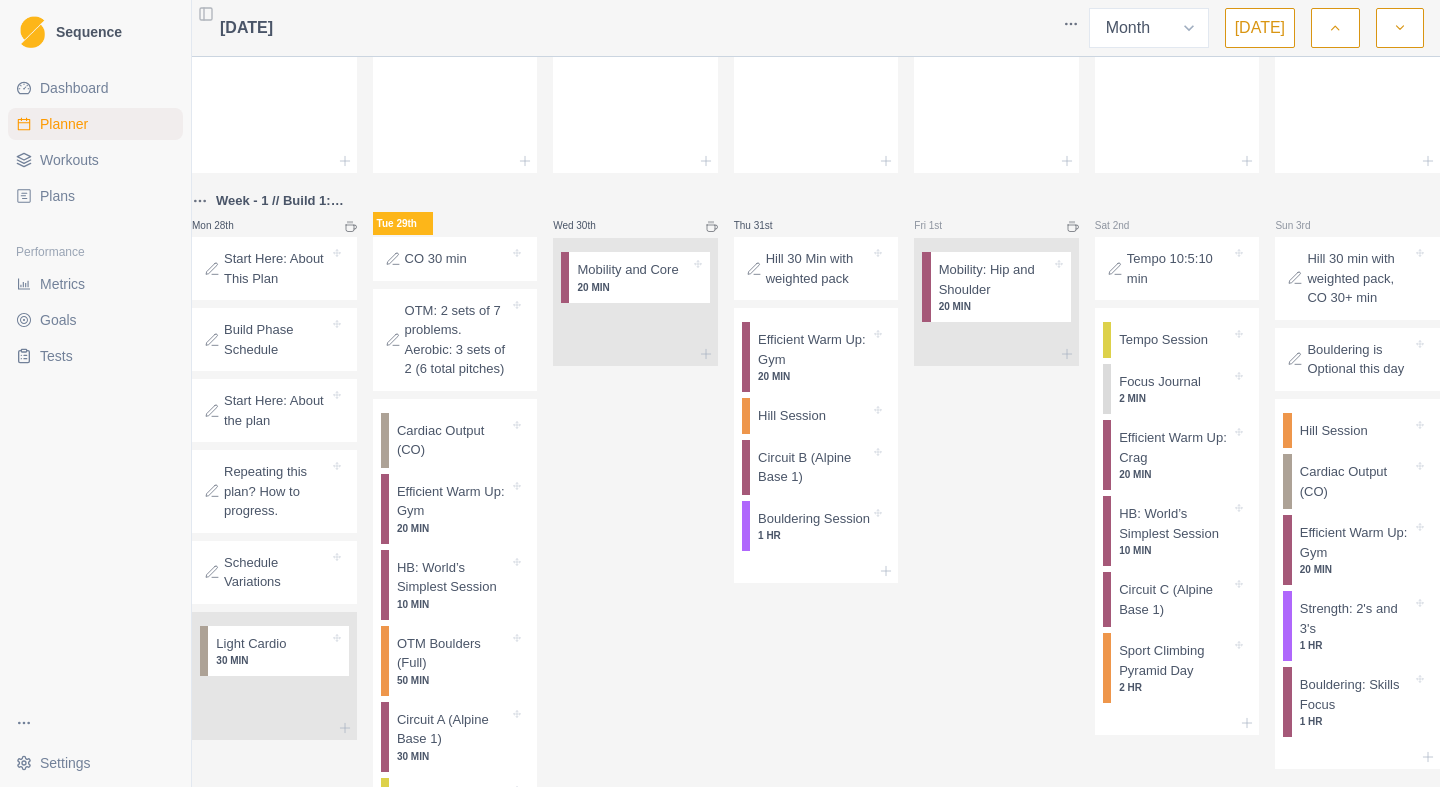 scroll, scrollTop: 662, scrollLeft: 0, axis: vertical 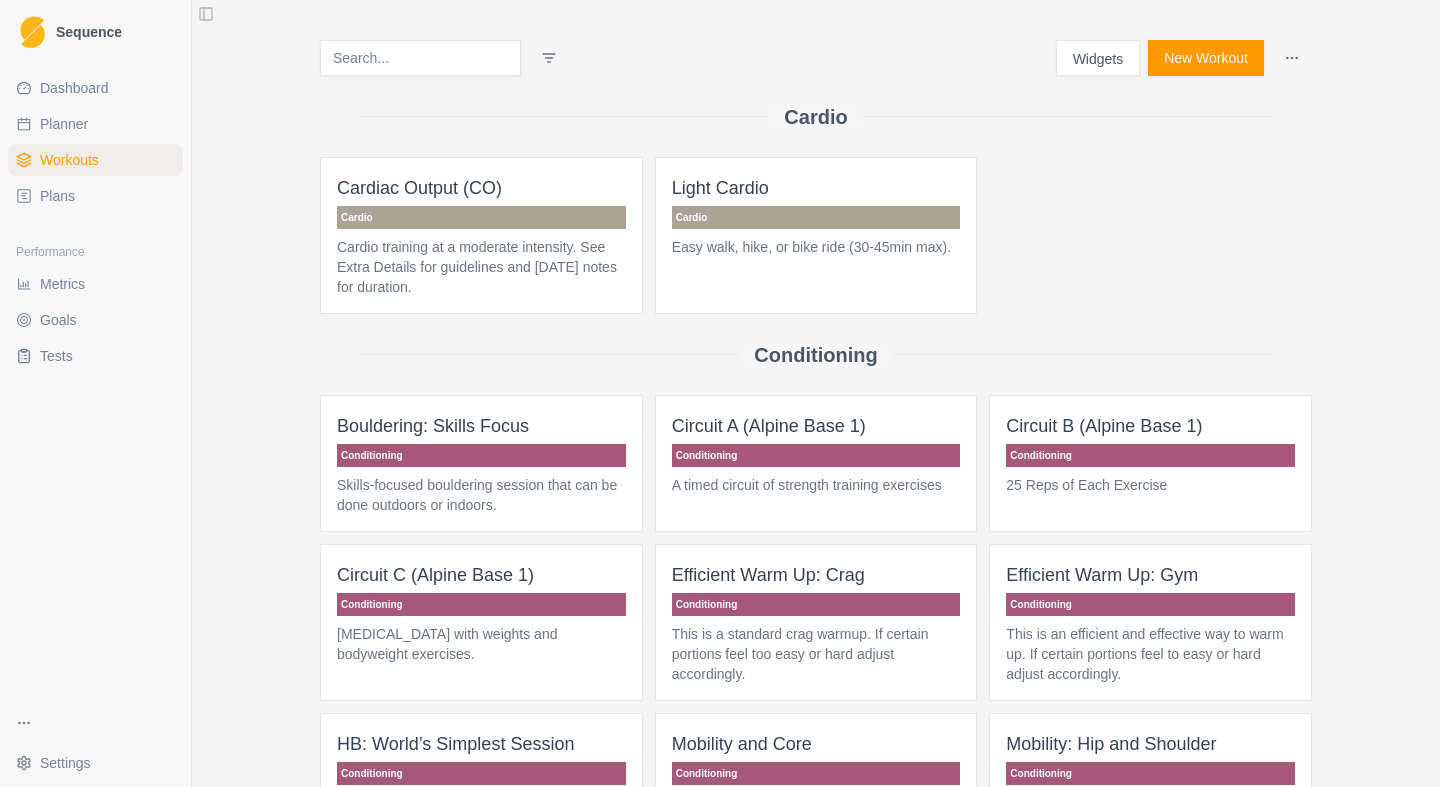 click on "Widgets" at bounding box center (1098, 58) 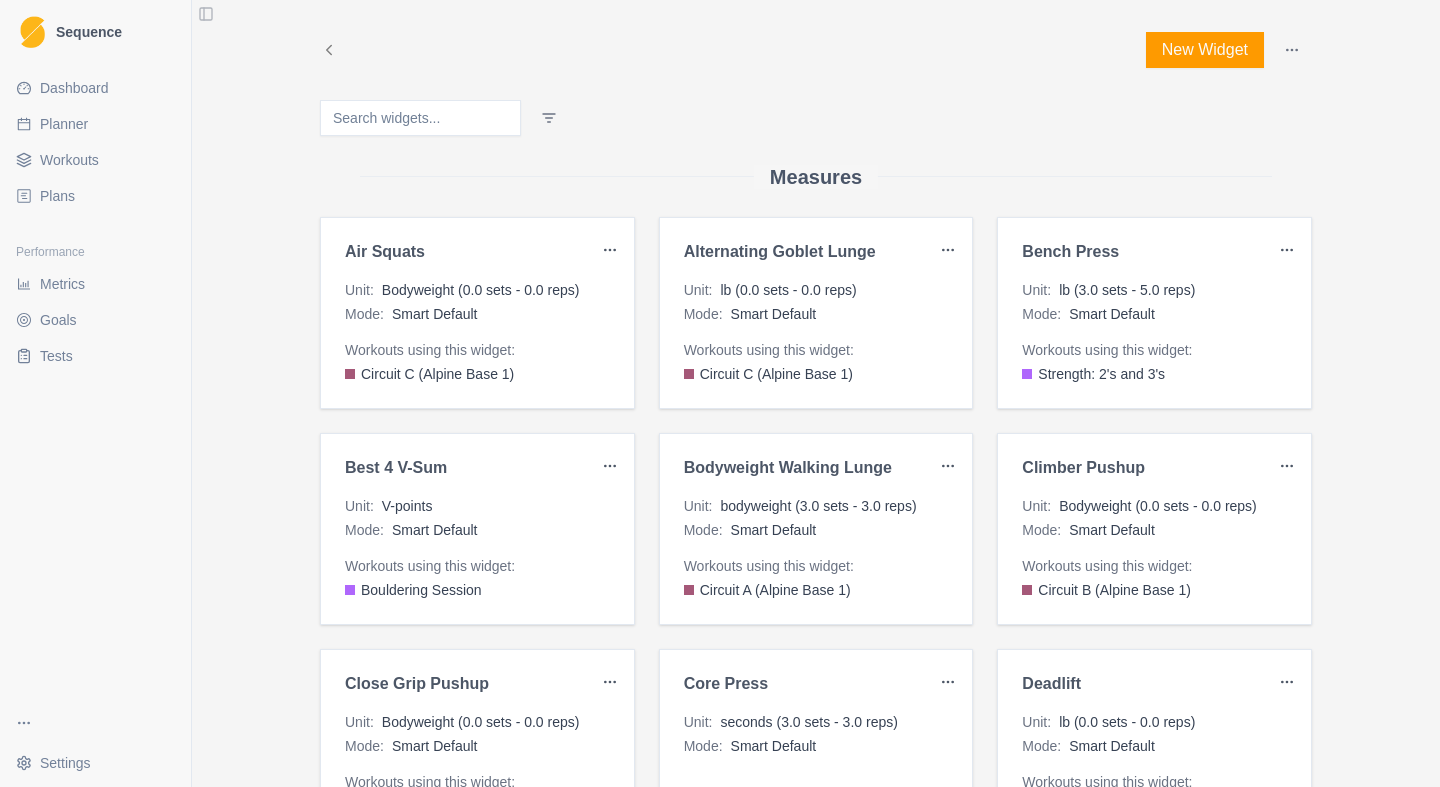 click on "lb (0.0 sets - 0.0 reps)" at bounding box center (788, 290) 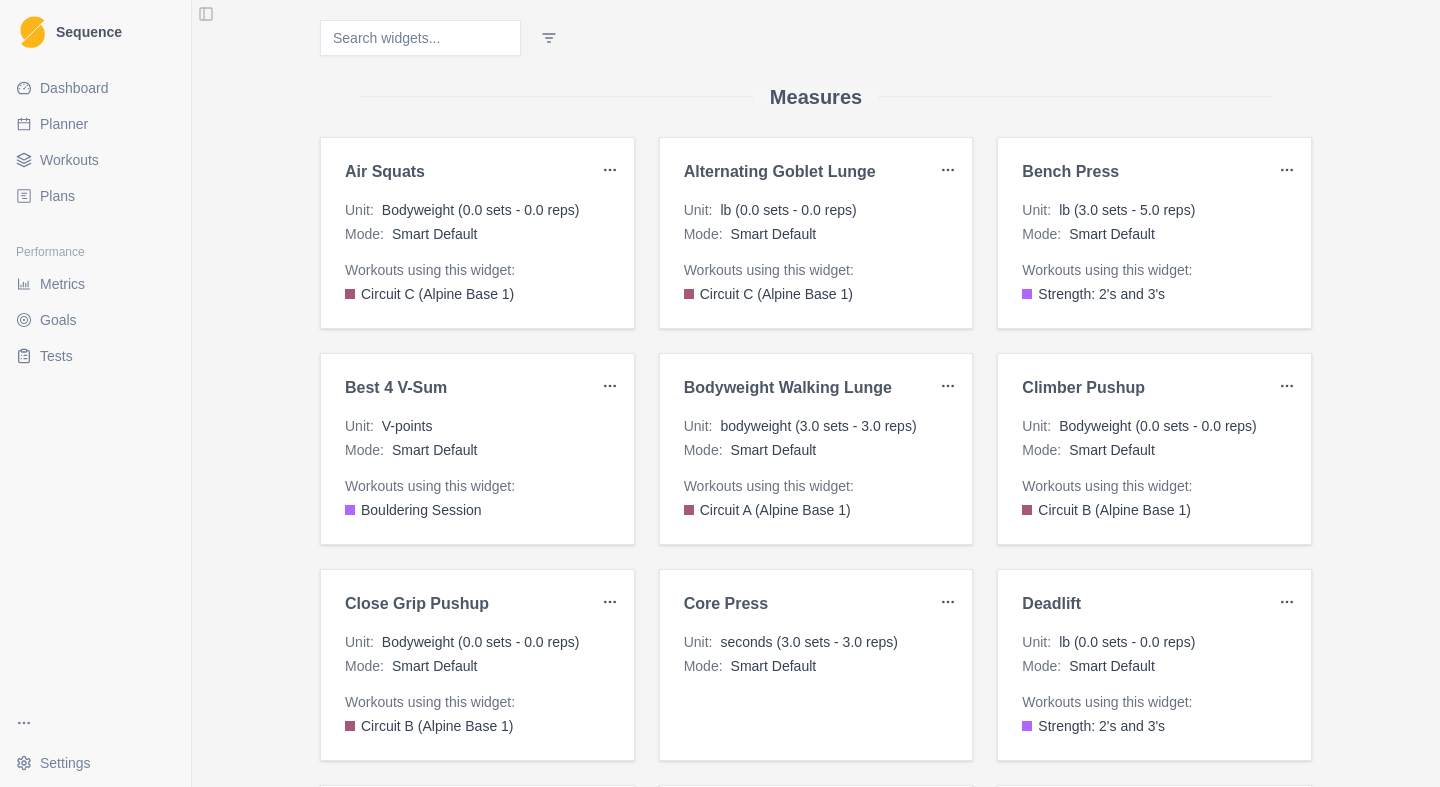scroll, scrollTop: 0, scrollLeft: 0, axis: both 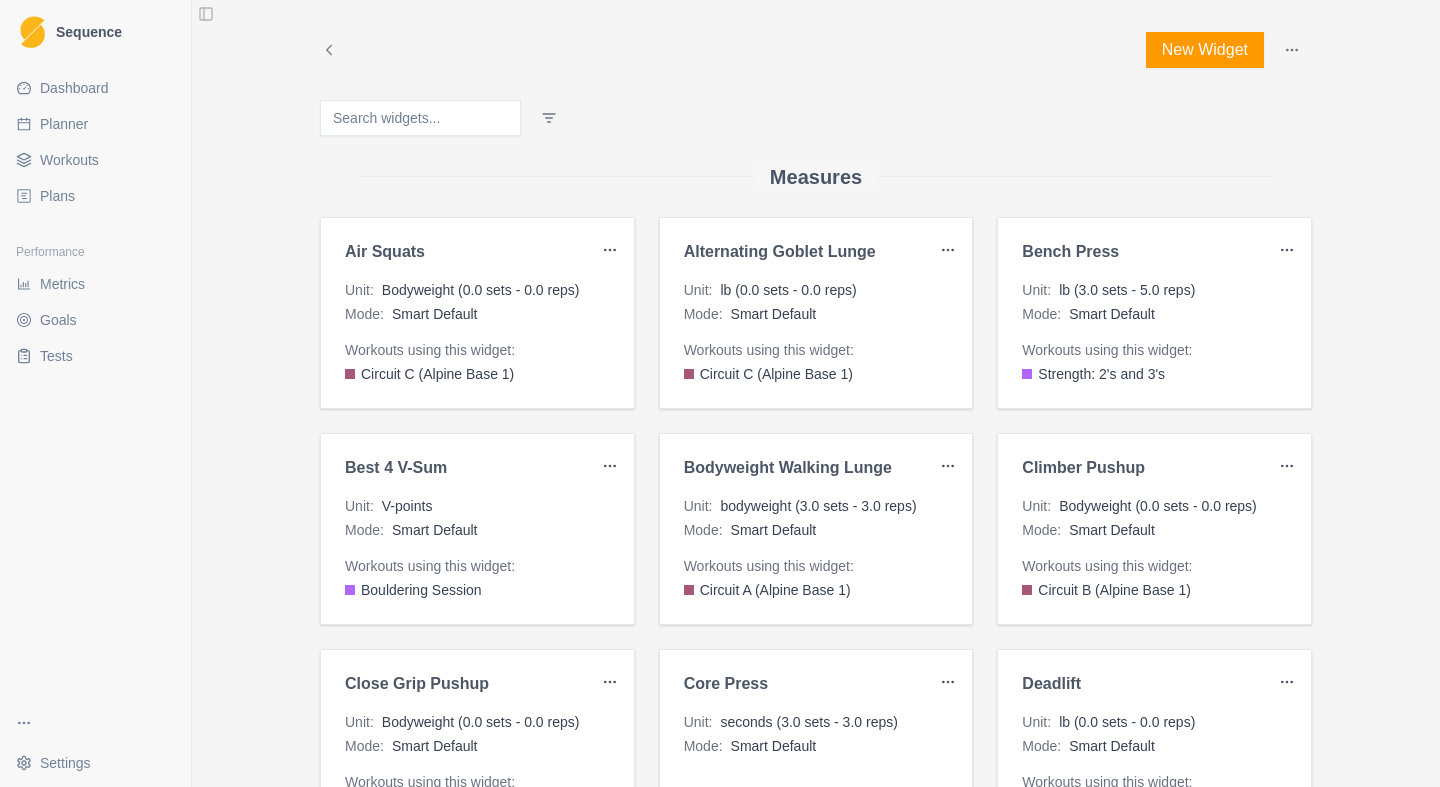 click on "Dashboard" at bounding box center [74, 88] 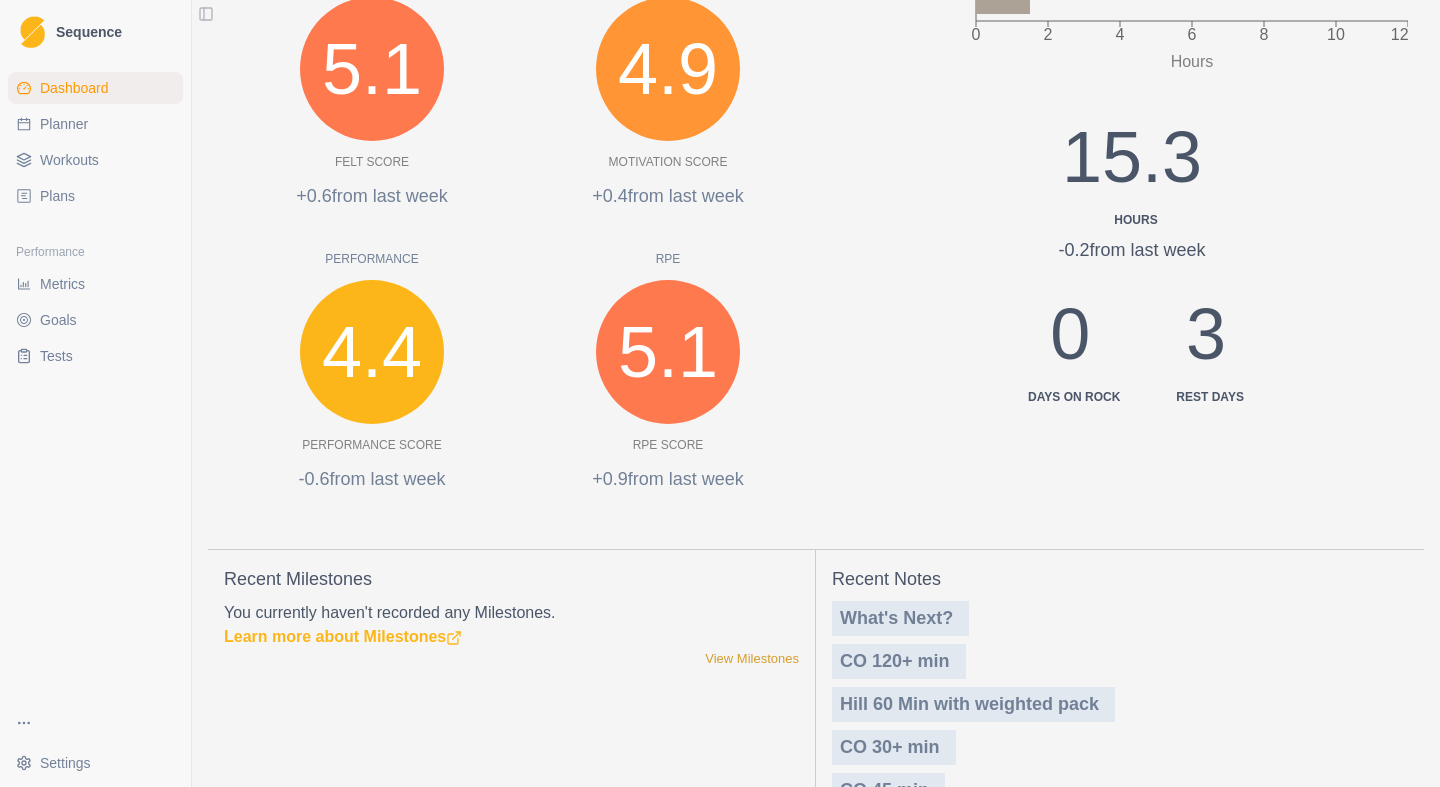 scroll, scrollTop: 820, scrollLeft: 0, axis: vertical 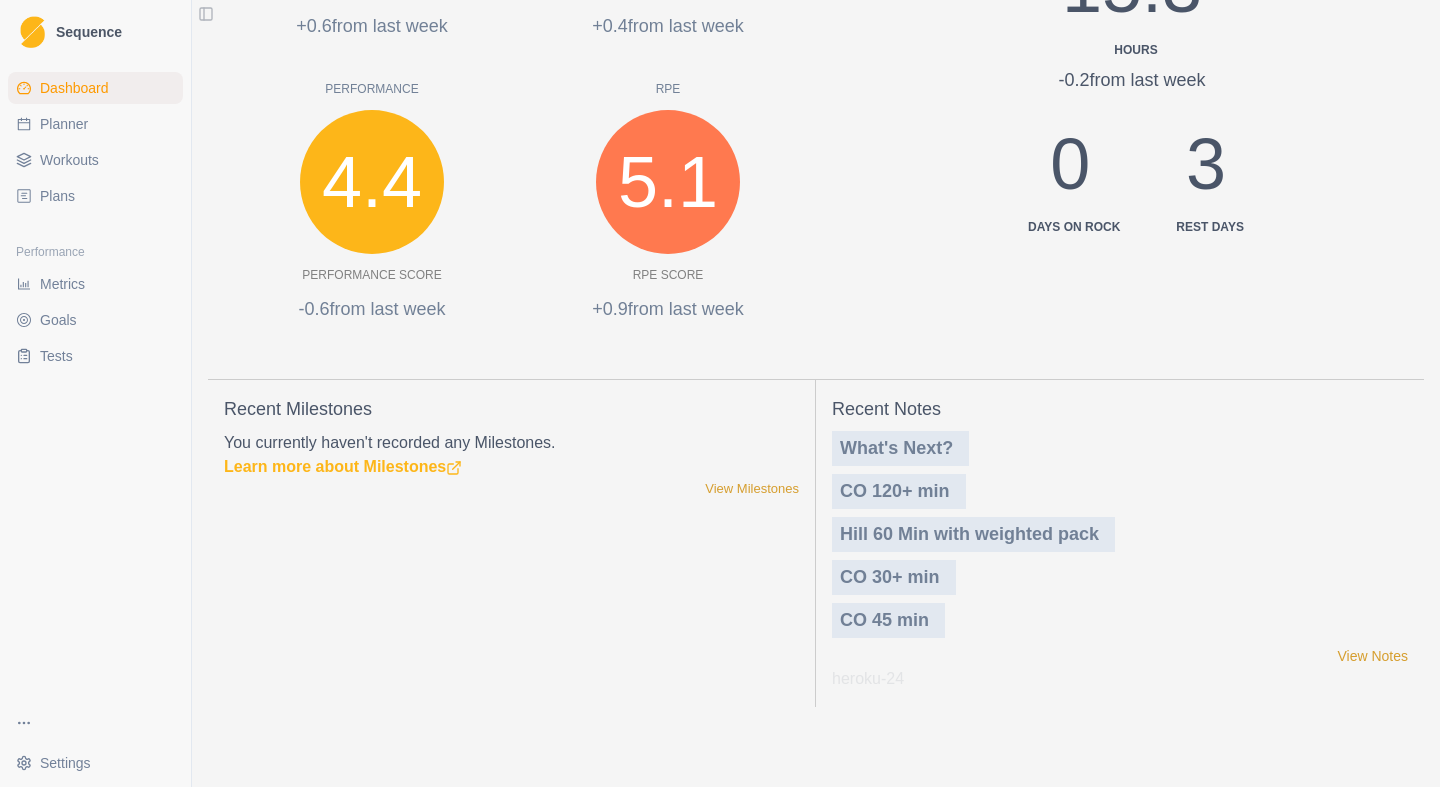 click on "Plans" at bounding box center (95, 196) 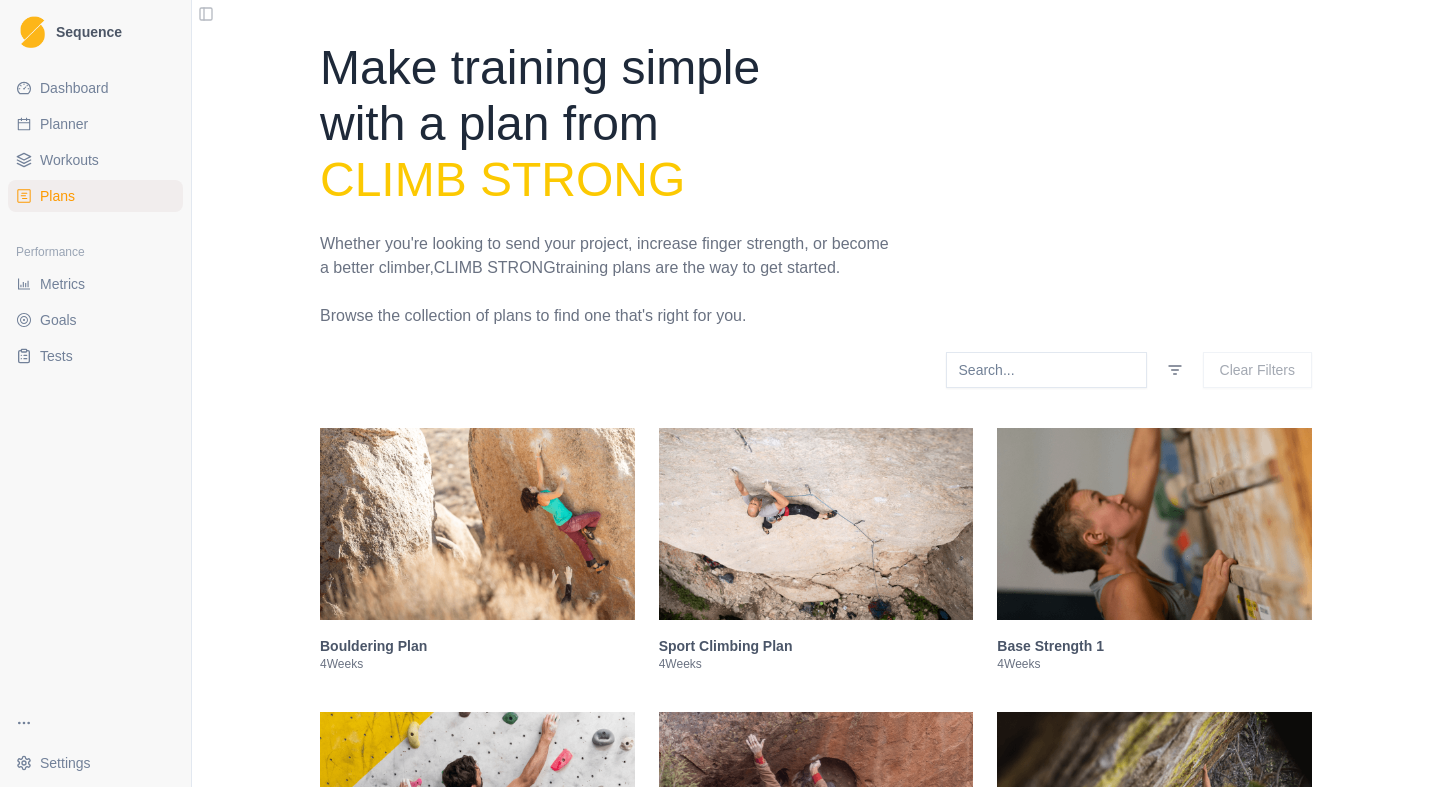 click on "Dashboard" at bounding box center (74, 88) 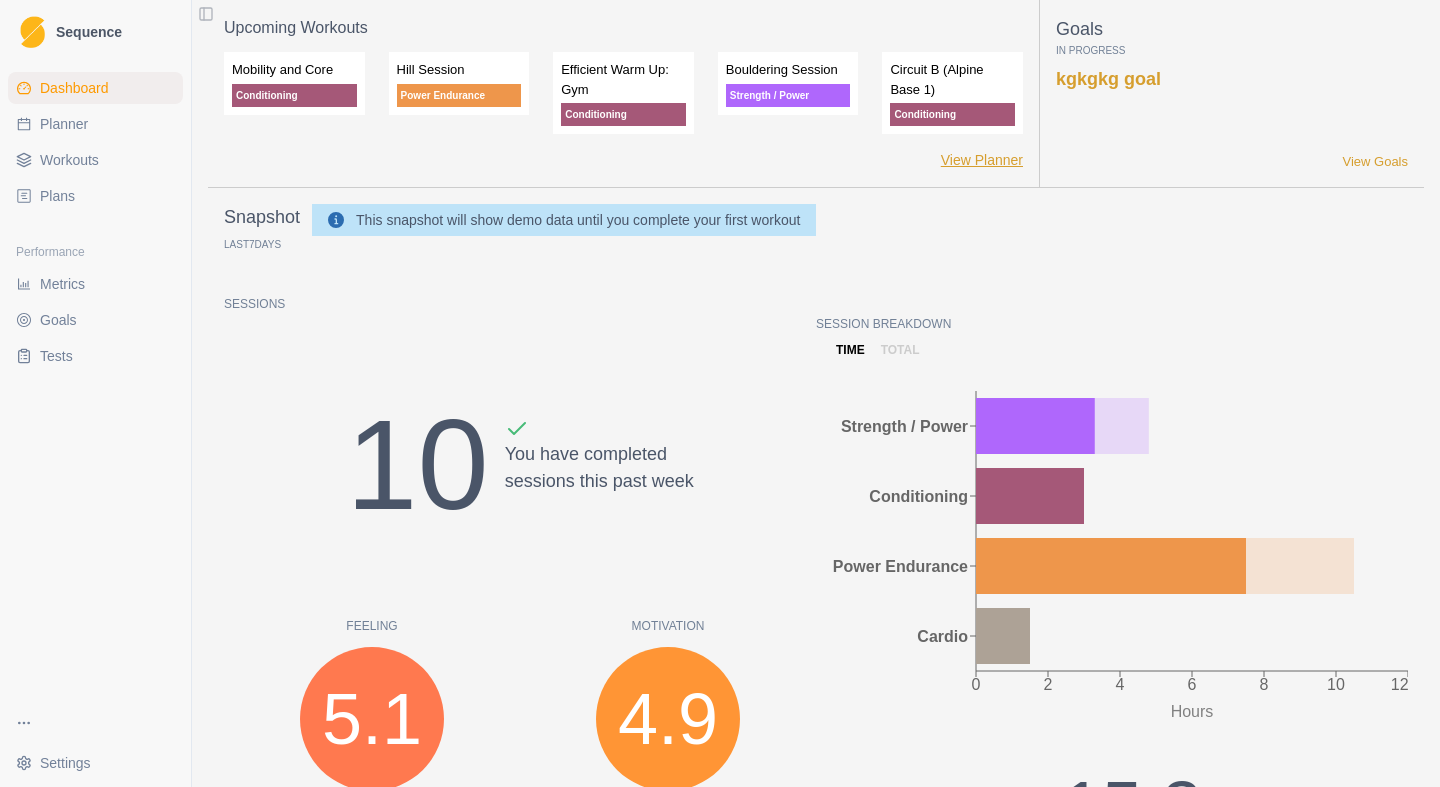click on "View Planner" at bounding box center (982, 160) 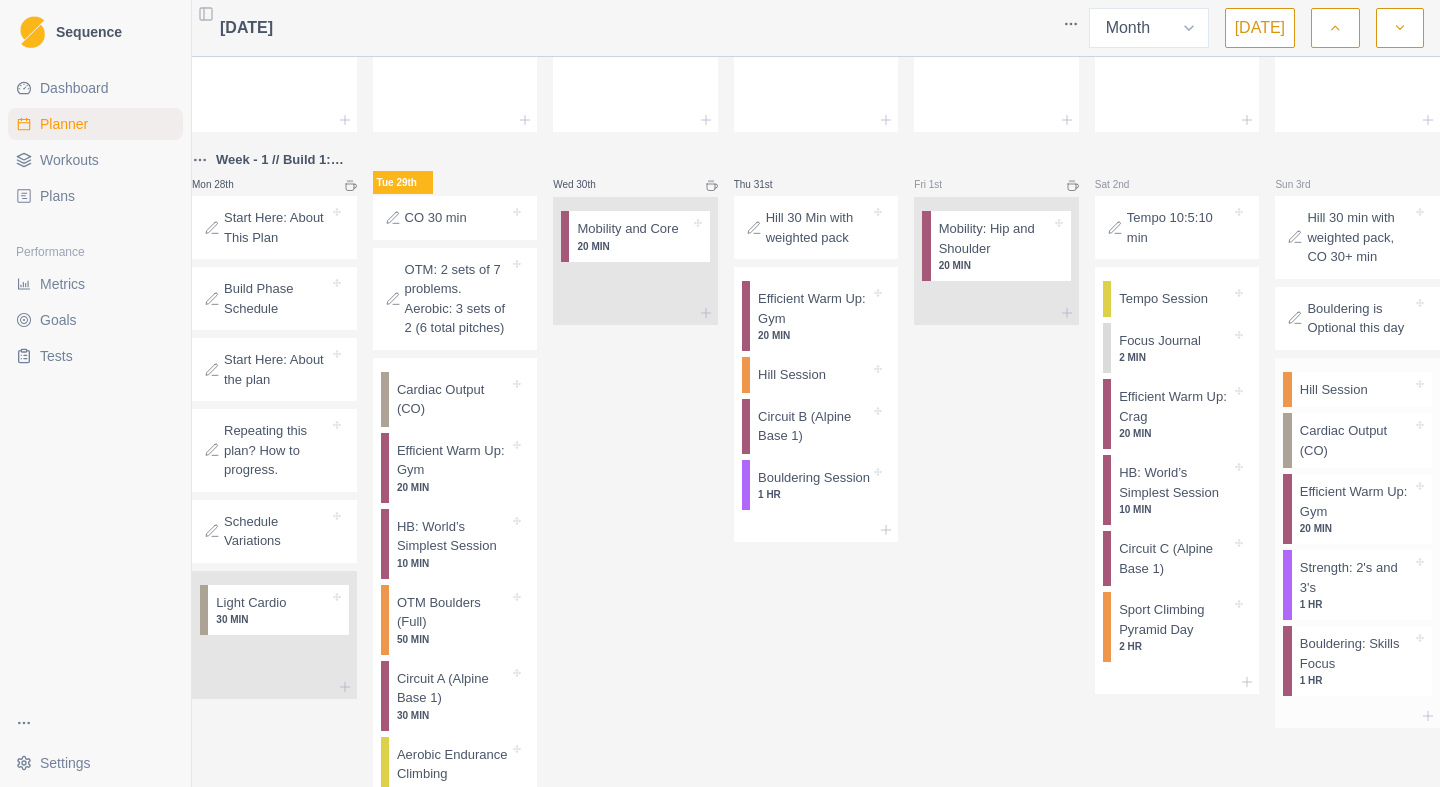 scroll, scrollTop: 853, scrollLeft: 0, axis: vertical 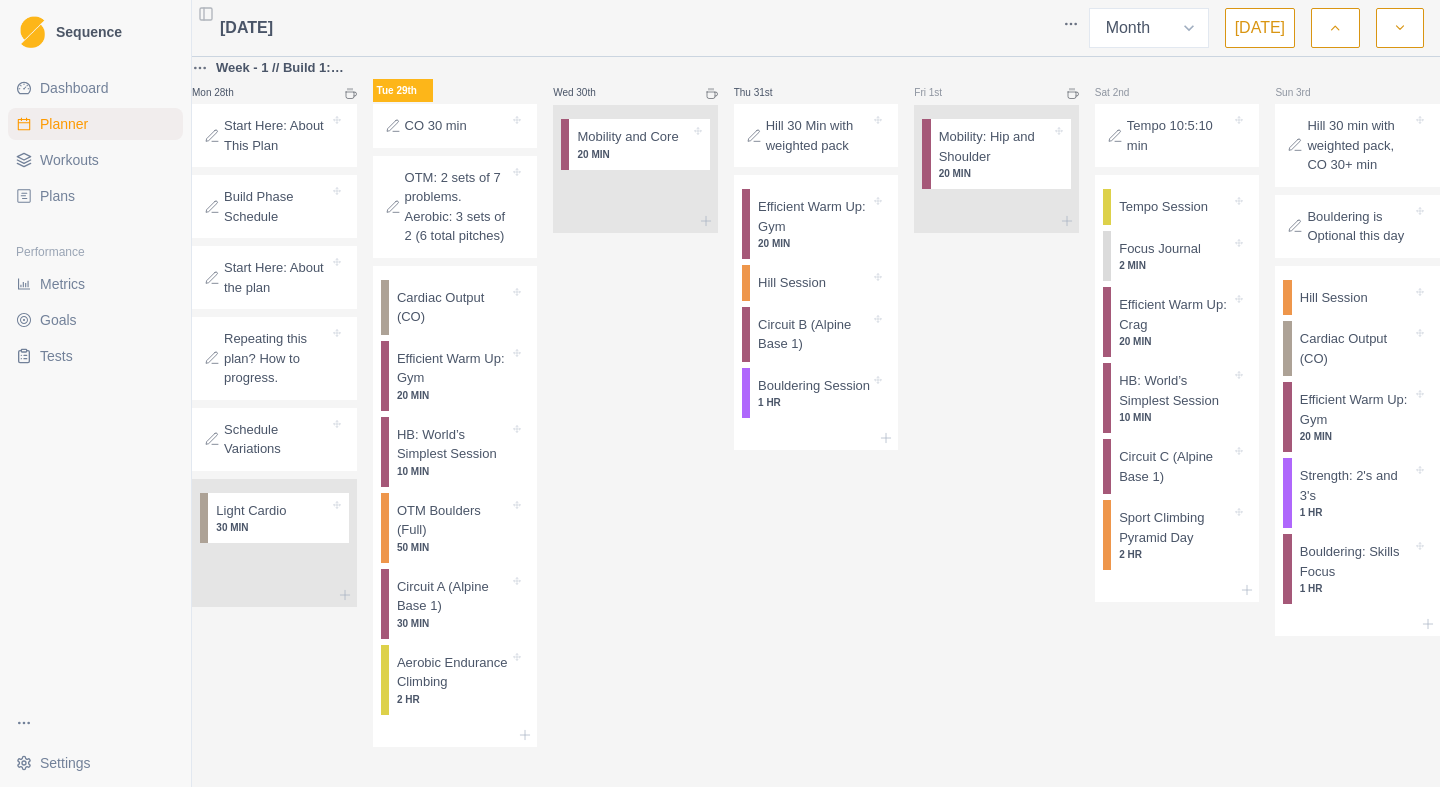 click on "[DATE]" at bounding box center (1260, 28) 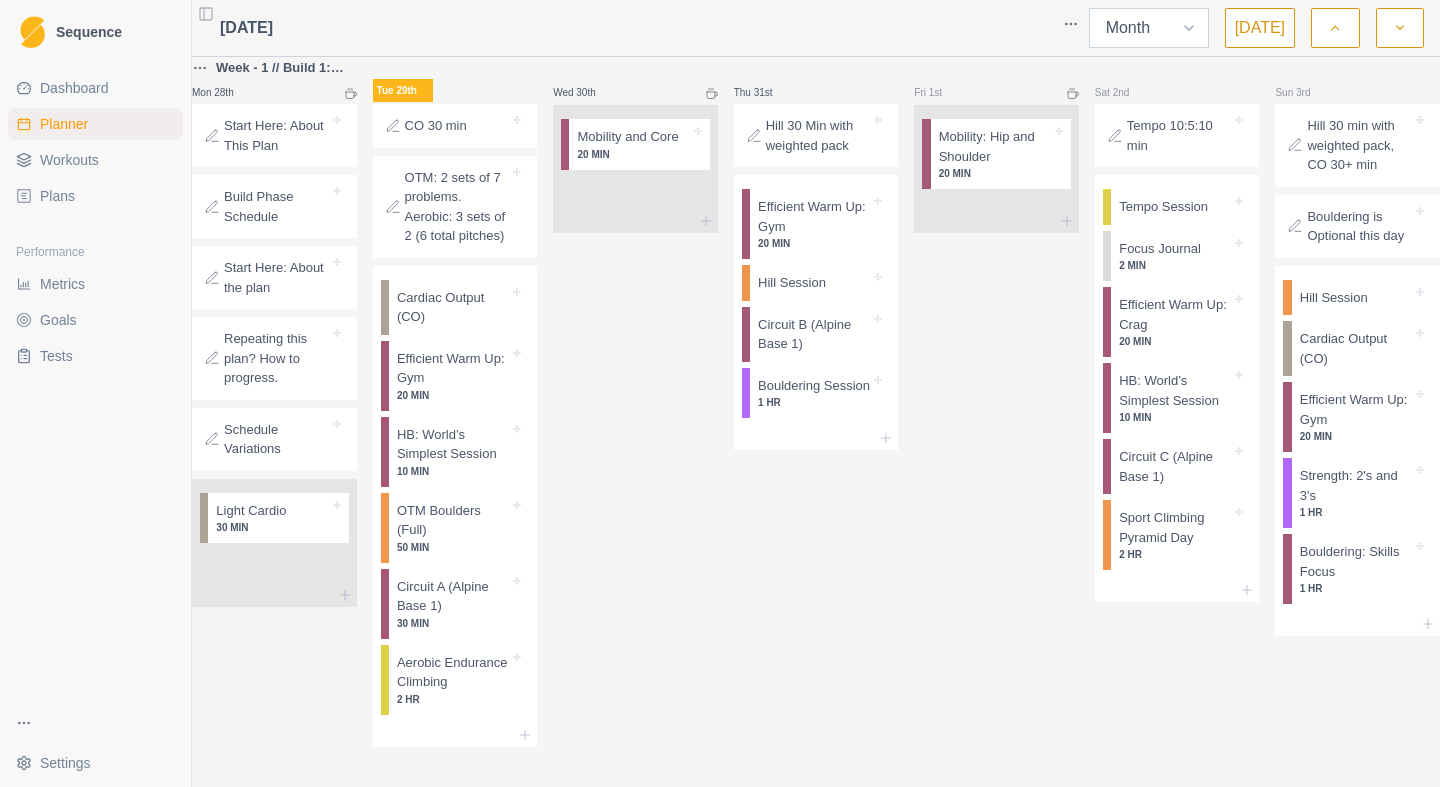 click on "Week Month" at bounding box center [1149, 28] 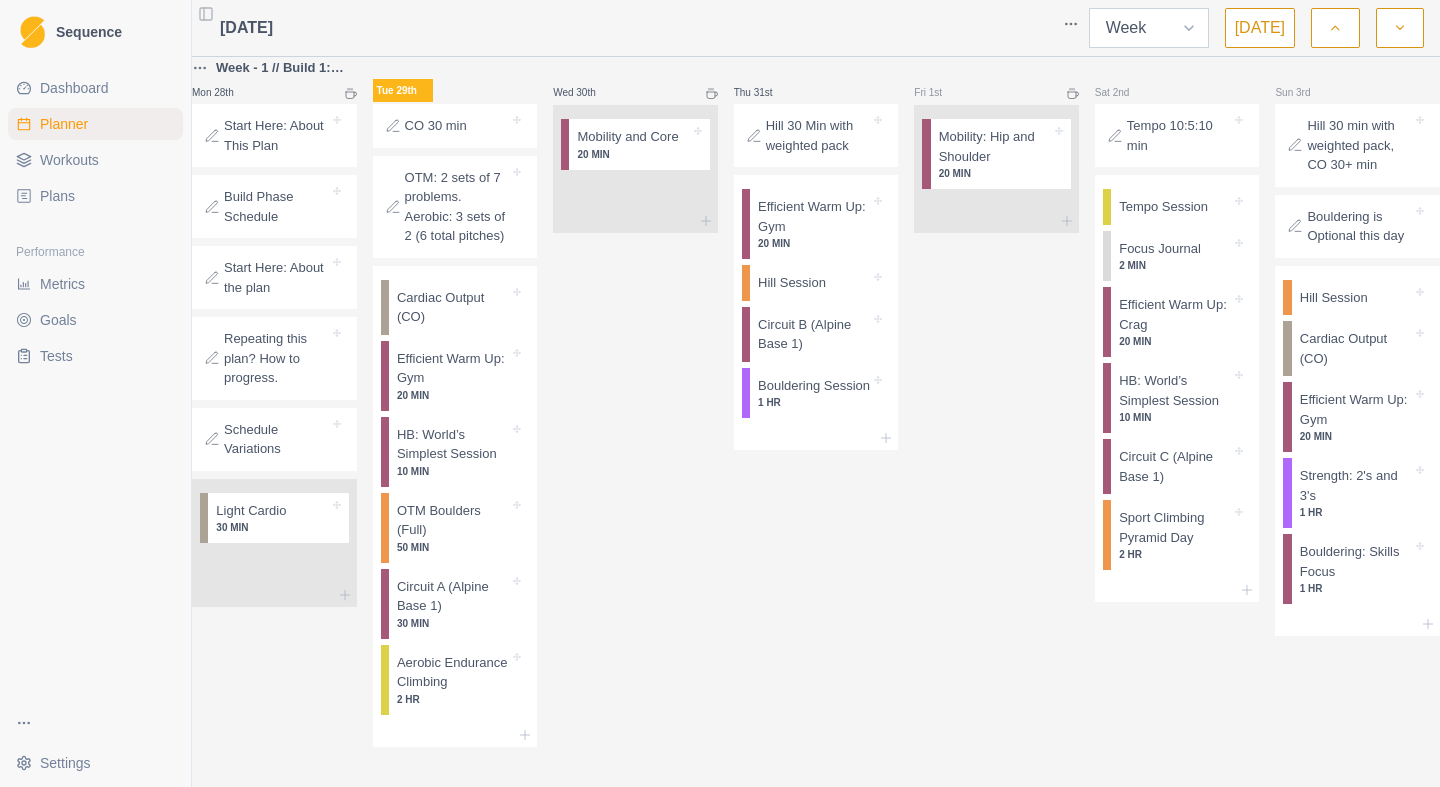 click on "Week" at bounding box center (0, 0) 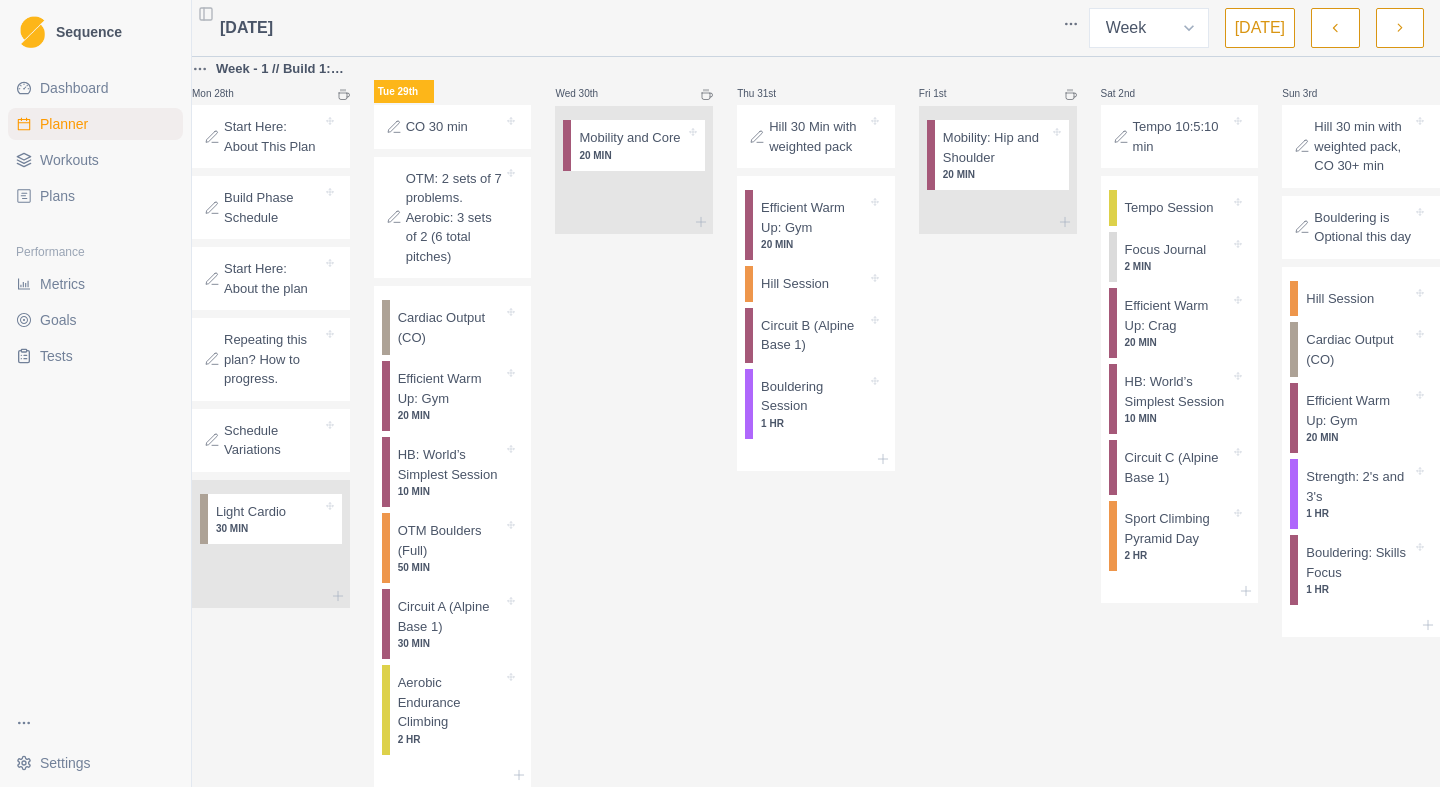 scroll, scrollTop: 0, scrollLeft: 0, axis: both 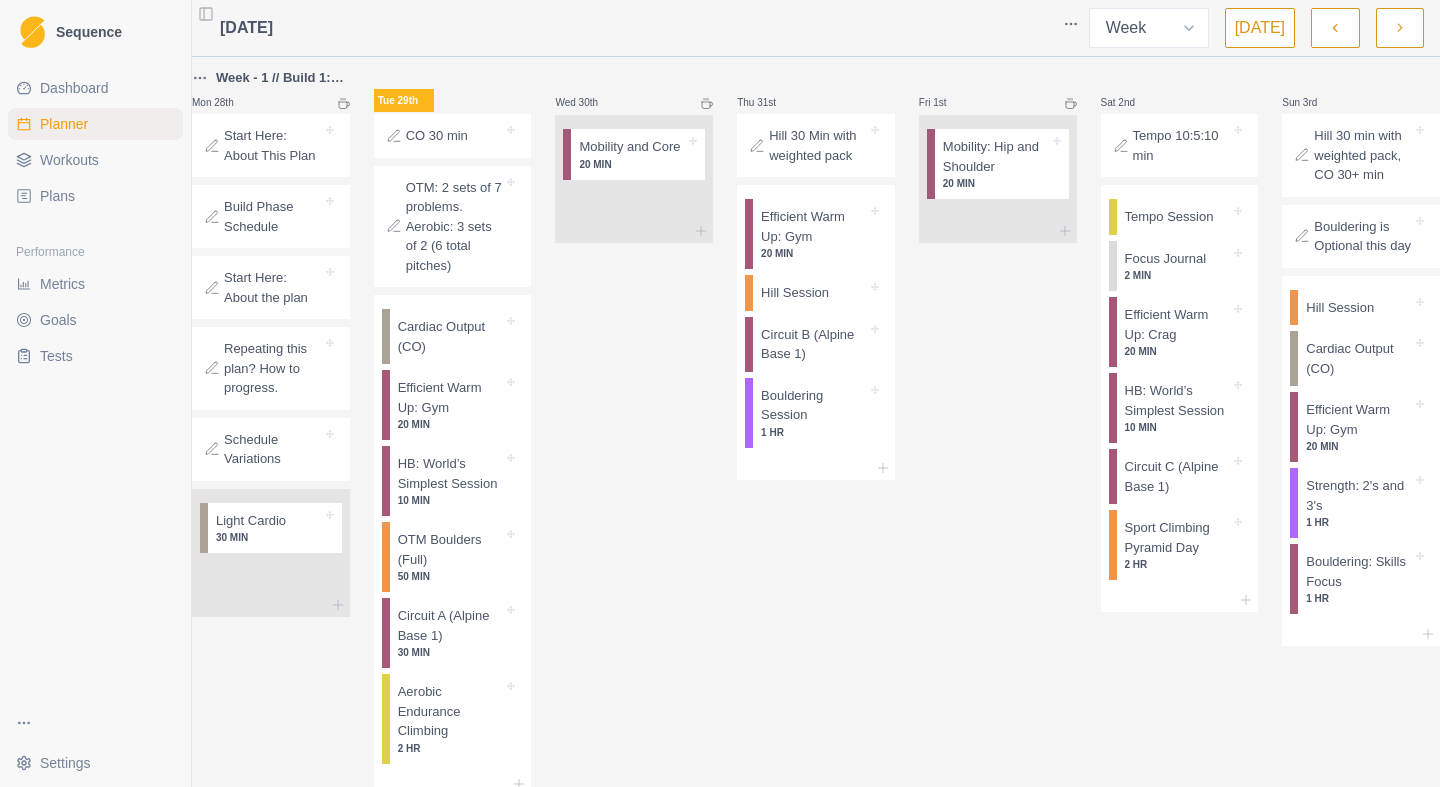 click at bounding box center [1400, 28] 